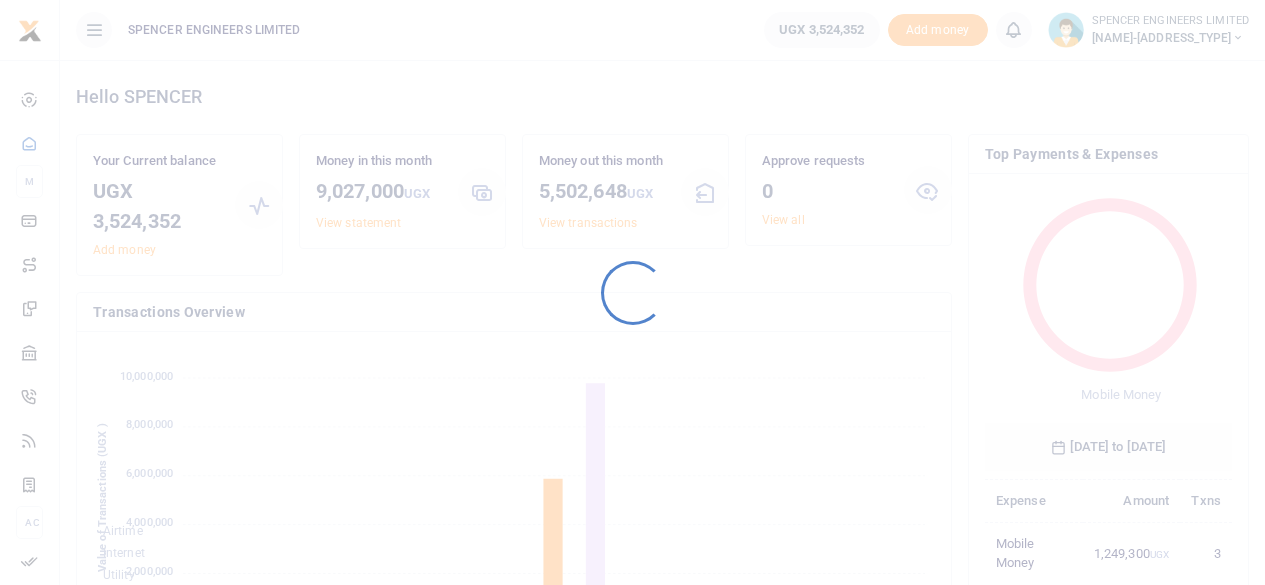 scroll, scrollTop: 0, scrollLeft: 0, axis: both 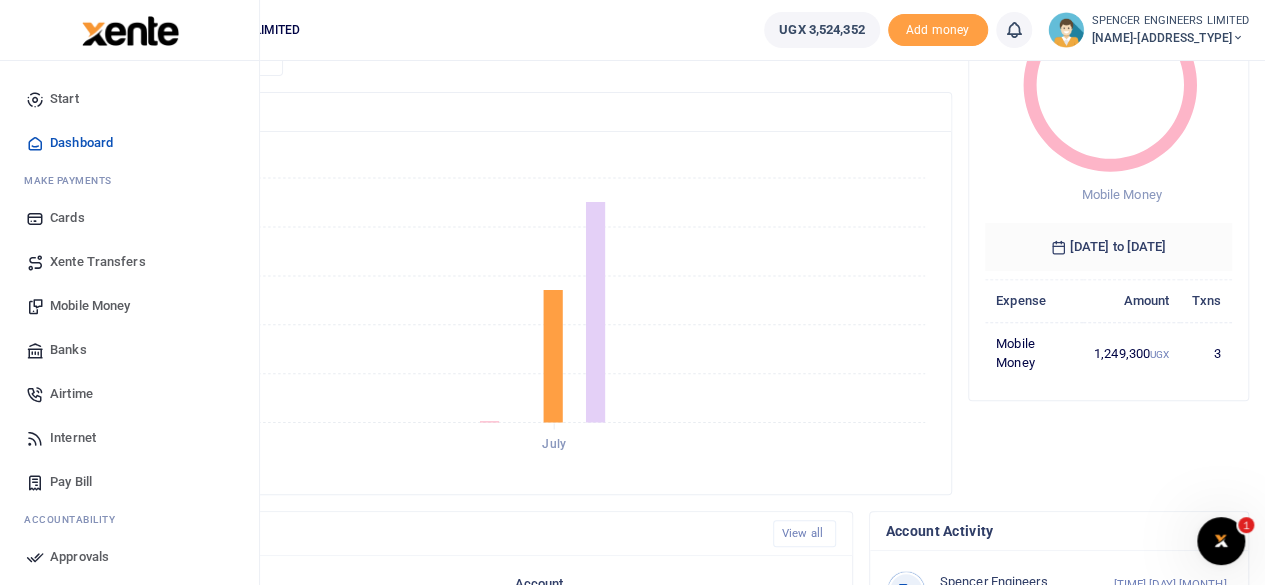 click on "Mobile Money" at bounding box center (90, 306) 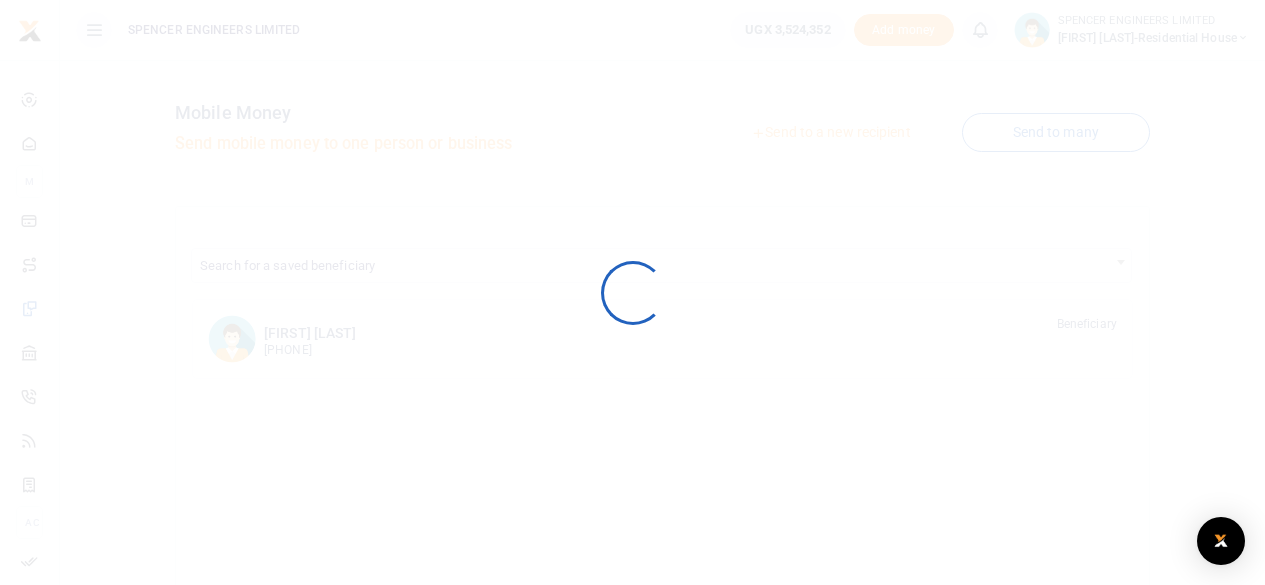 scroll, scrollTop: 0, scrollLeft: 0, axis: both 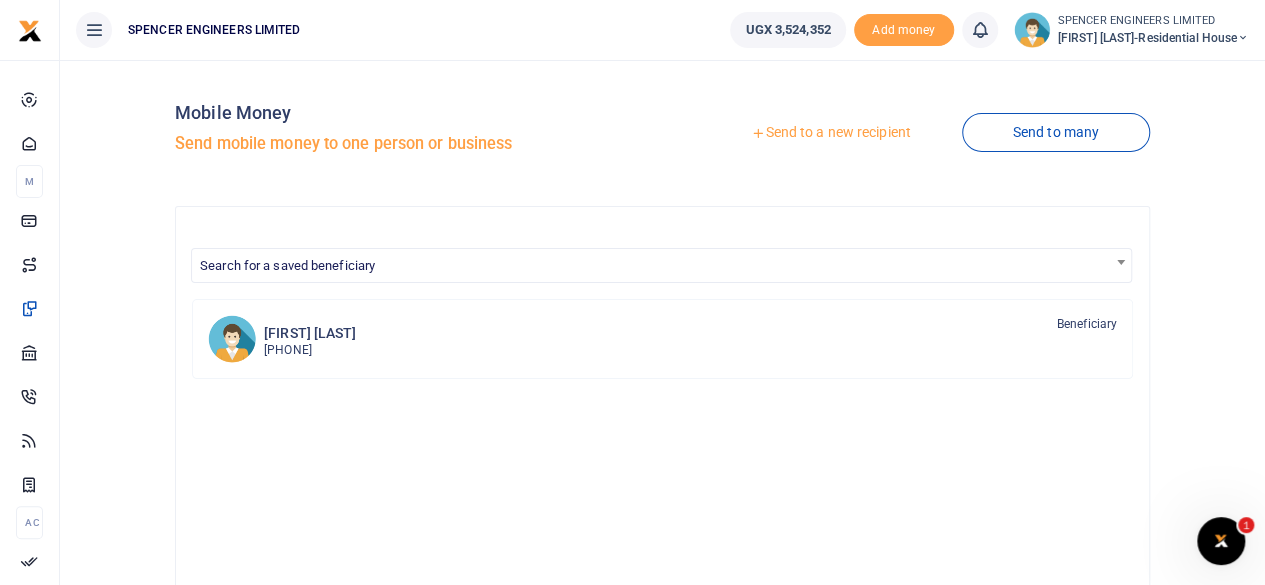 click on "Send to a new recipient" at bounding box center [830, 133] 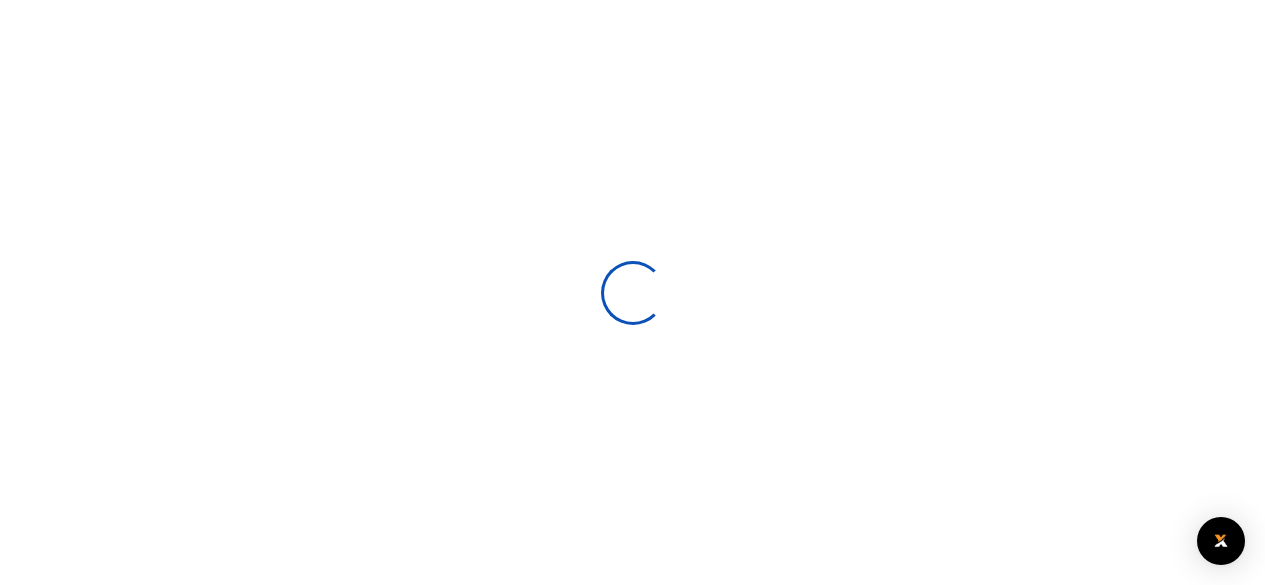 scroll, scrollTop: 0, scrollLeft: 0, axis: both 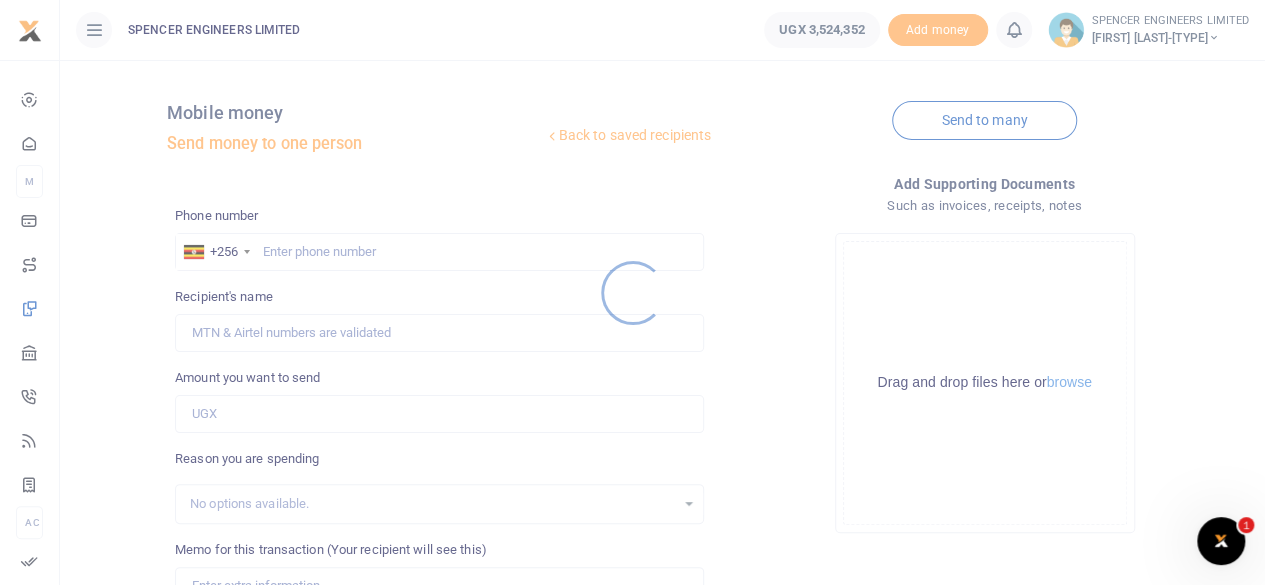 click at bounding box center (632, 292) 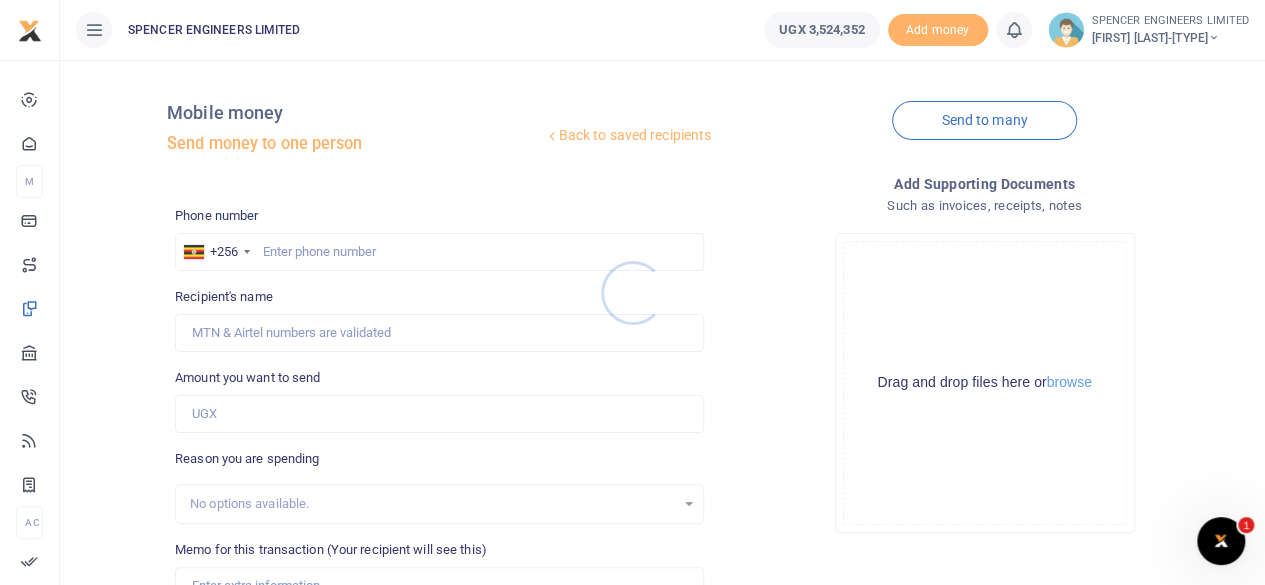click at bounding box center [632, 292] 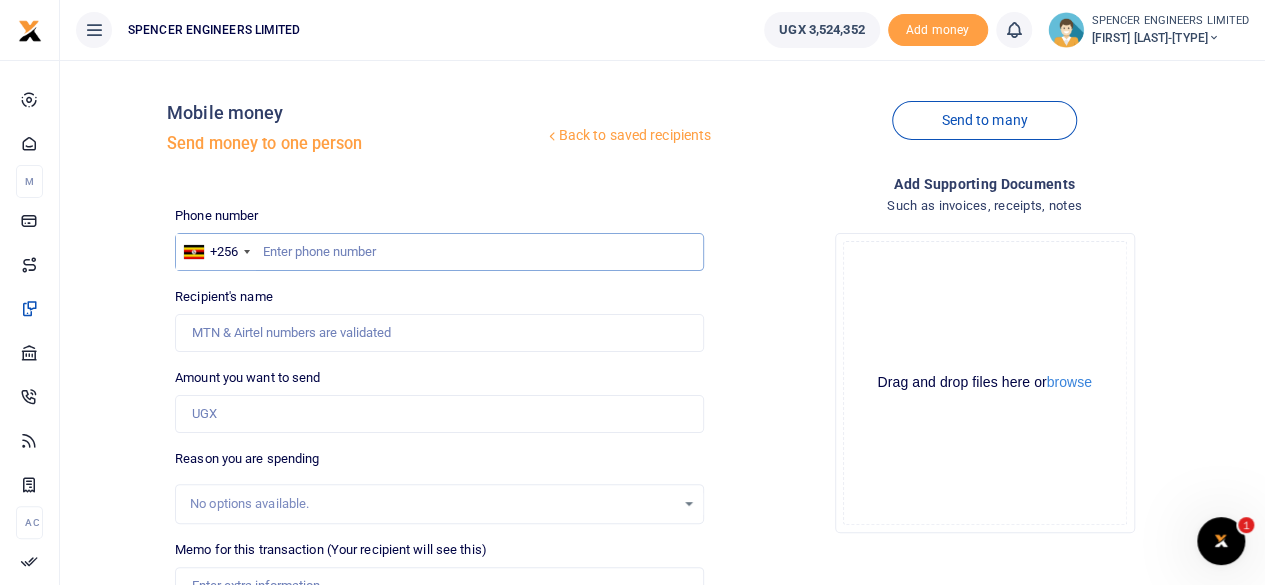 click at bounding box center (439, 252) 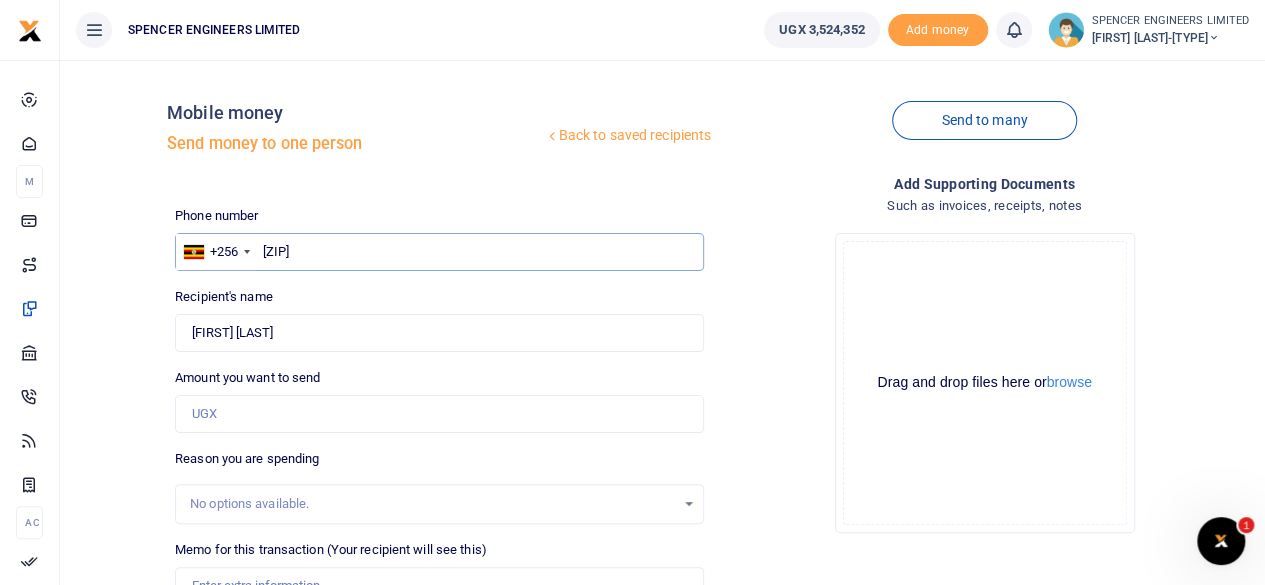 type on "771175960" 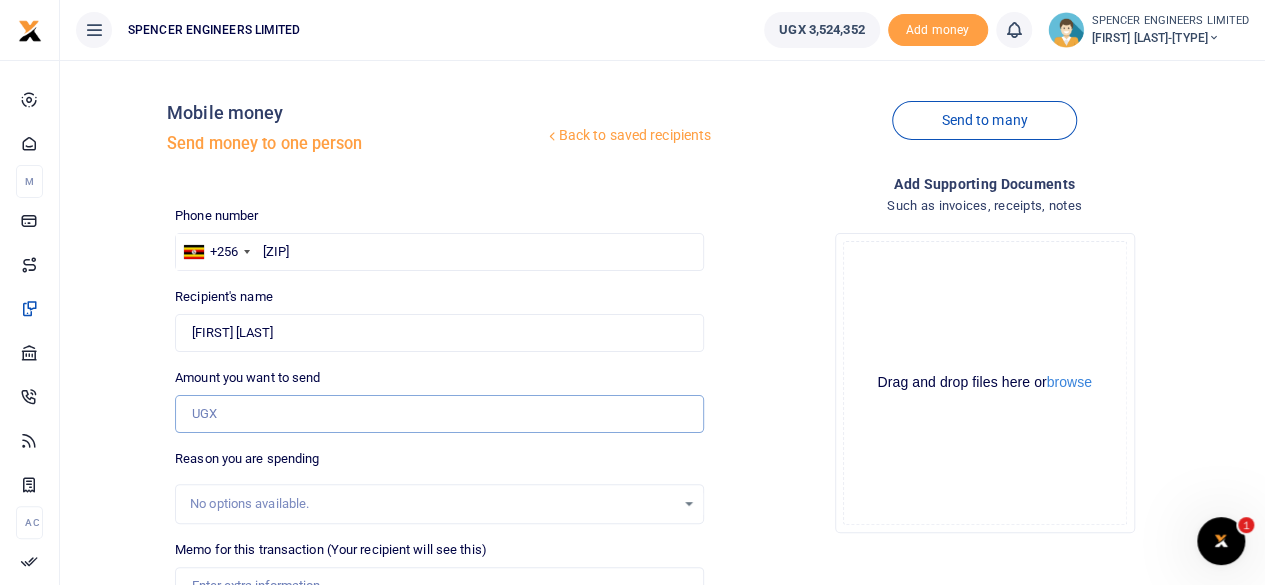 click on "Amount you want to send" at bounding box center (439, 414) 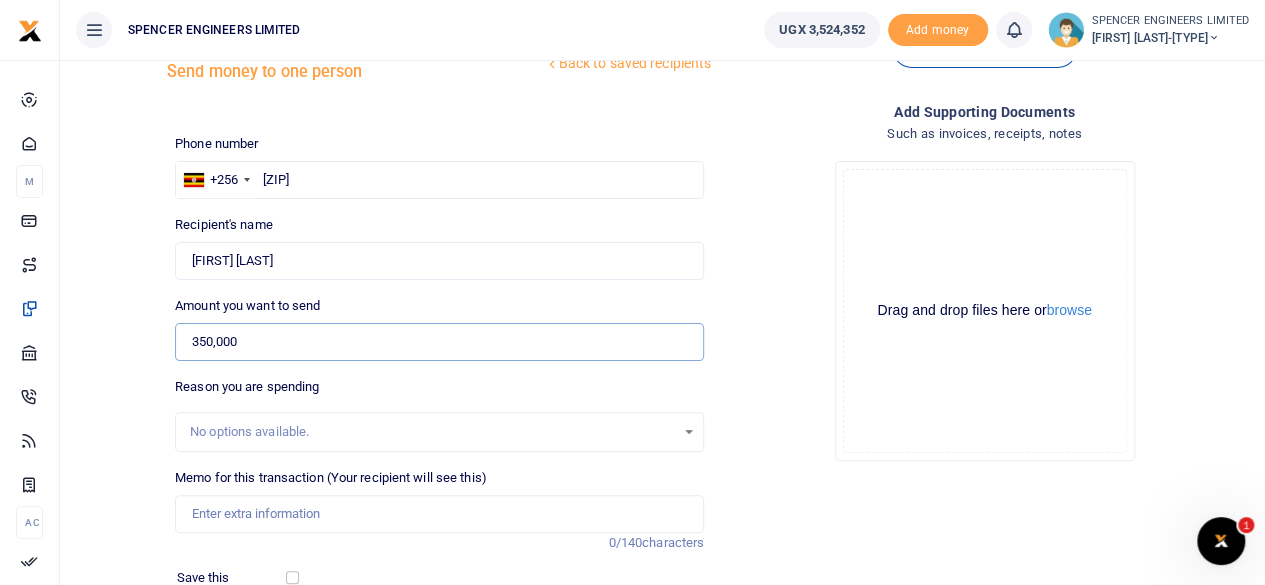 scroll, scrollTop: 100, scrollLeft: 0, axis: vertical 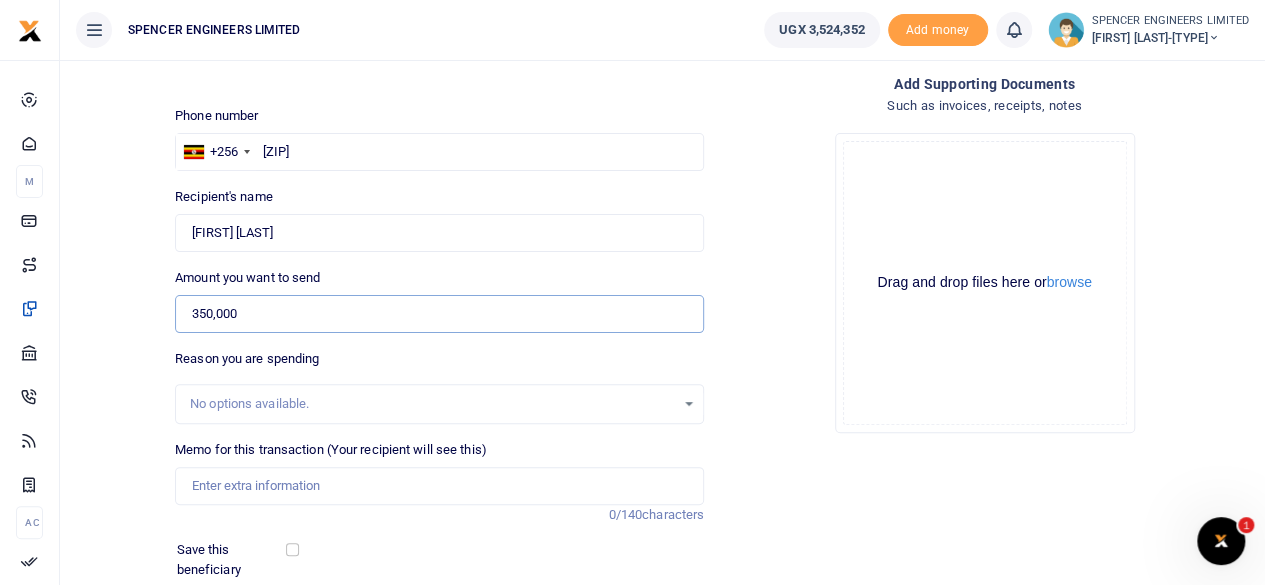 type on "350,000" 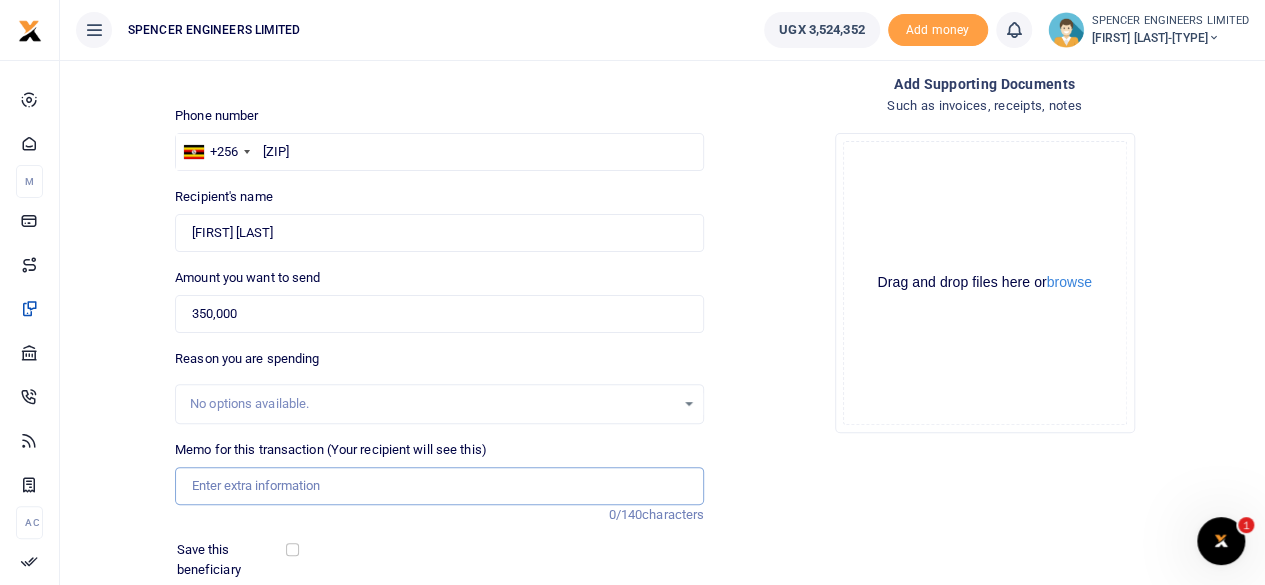 click on "Memo for this transaction (Your recipient will see this)" at bounding box center (439, 486) 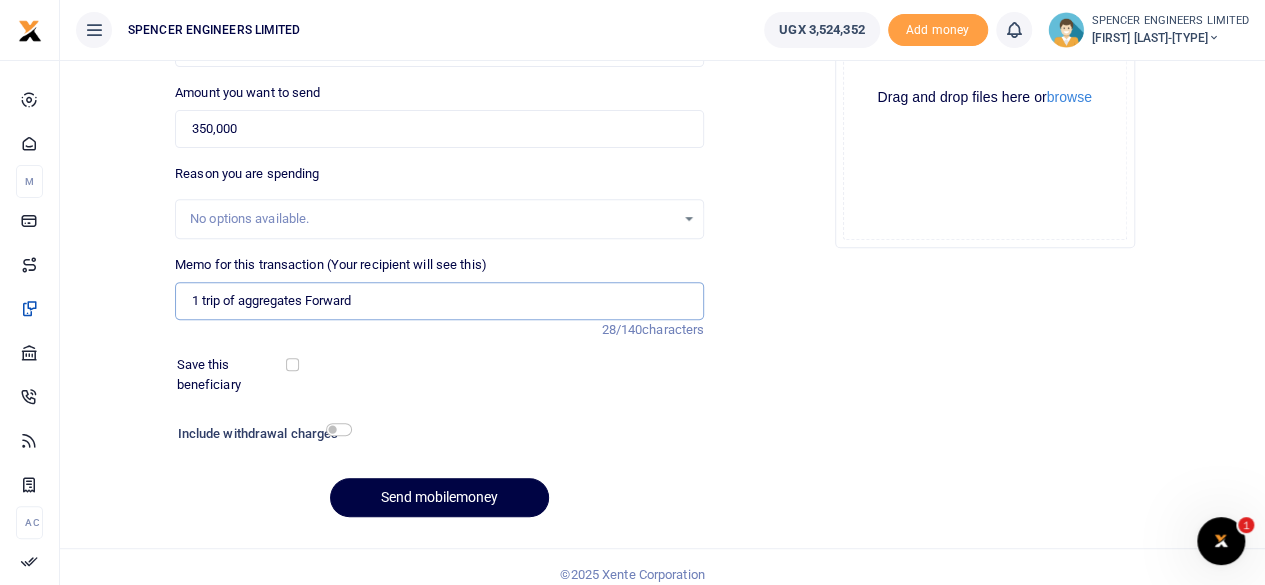scroll, scrollTop: 298, scrollLeft: 0, axis: vertical 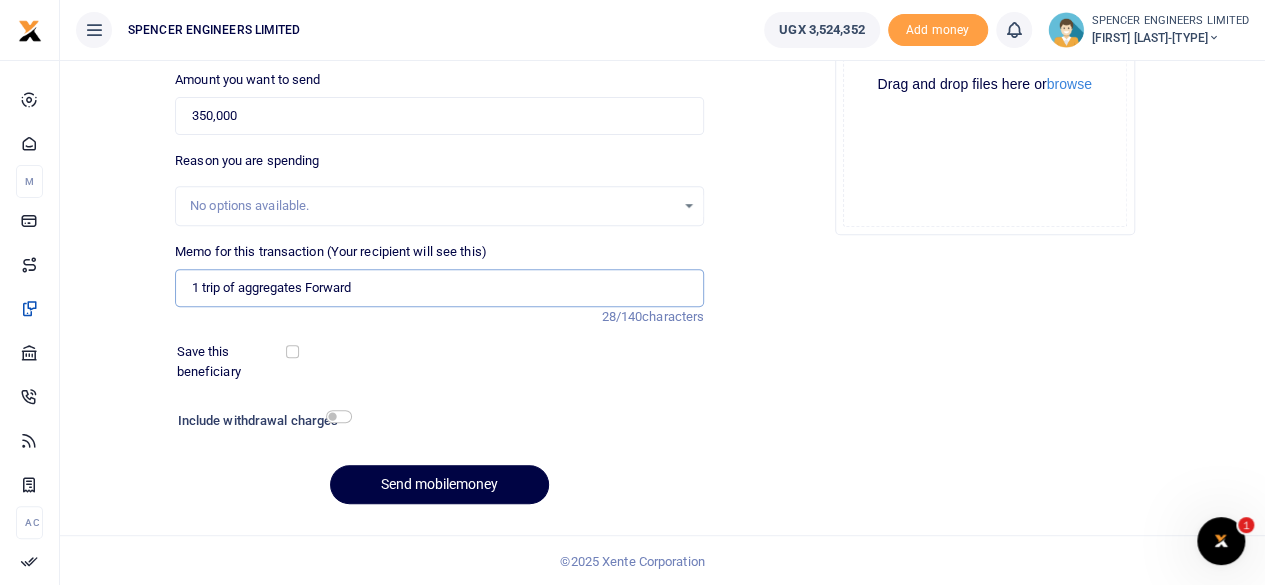 type on "1 trip of aggregates Forward" 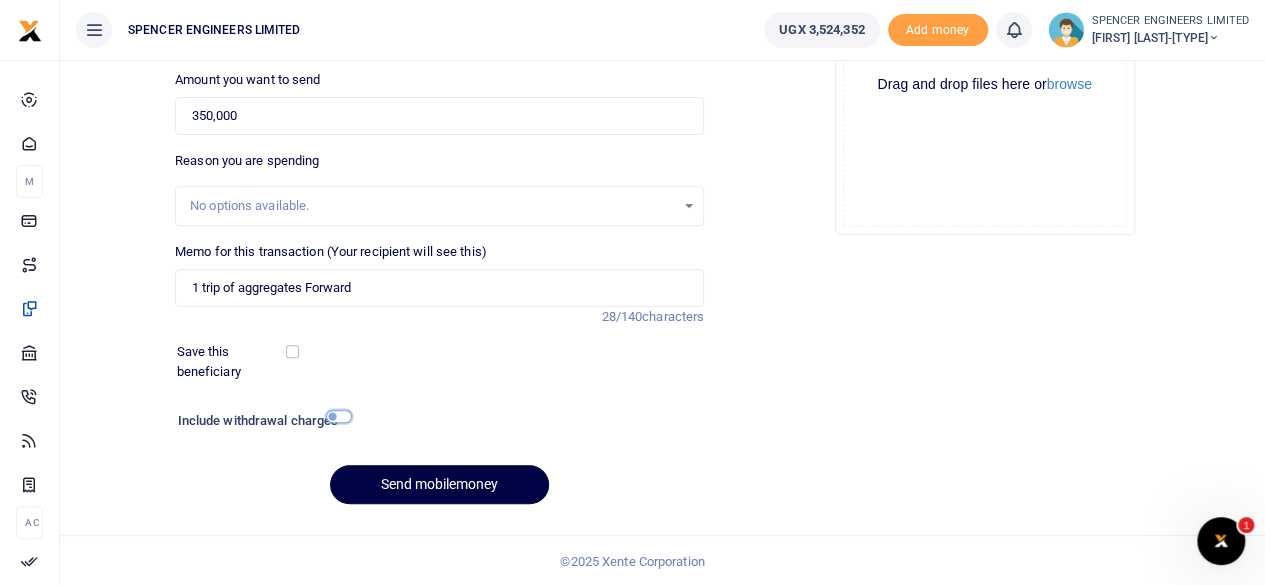 click at bounding box center (339, 416) 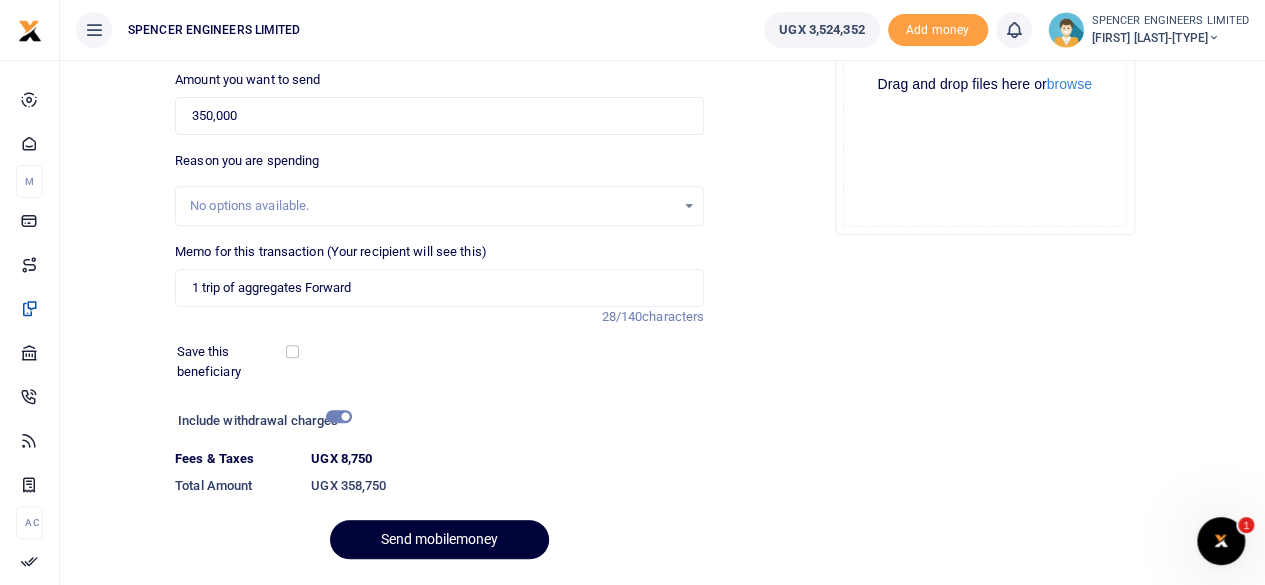 click on "Send mobilemoney" at bounding box center [439, 539] 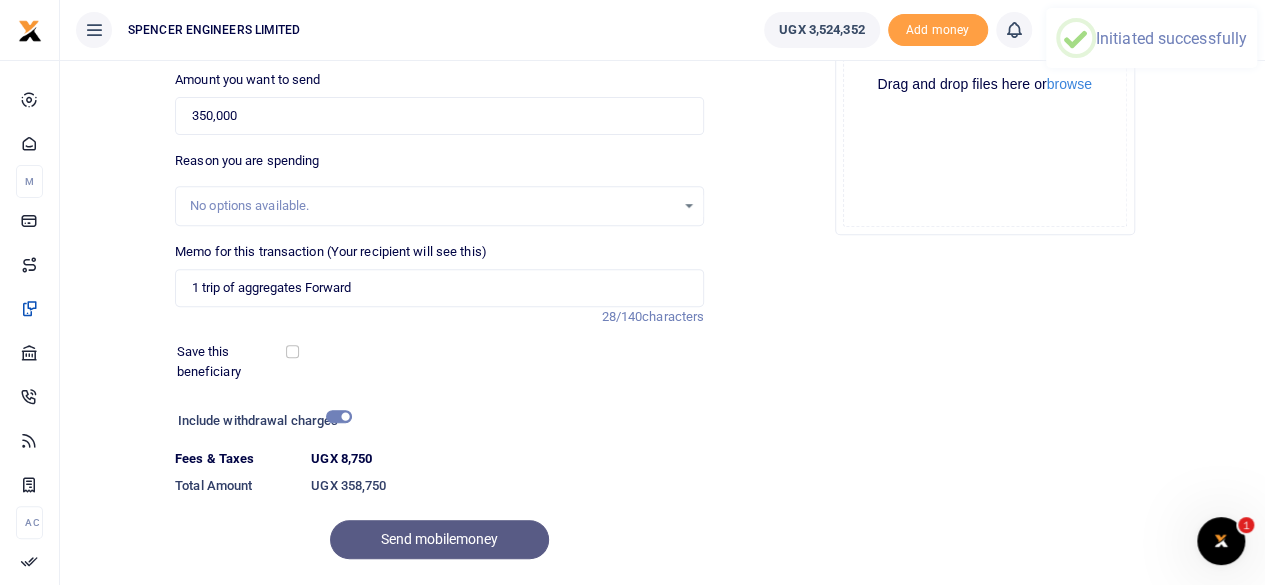 scroll, scrollTop: 98, scrollLeft: 0, axis: vertical 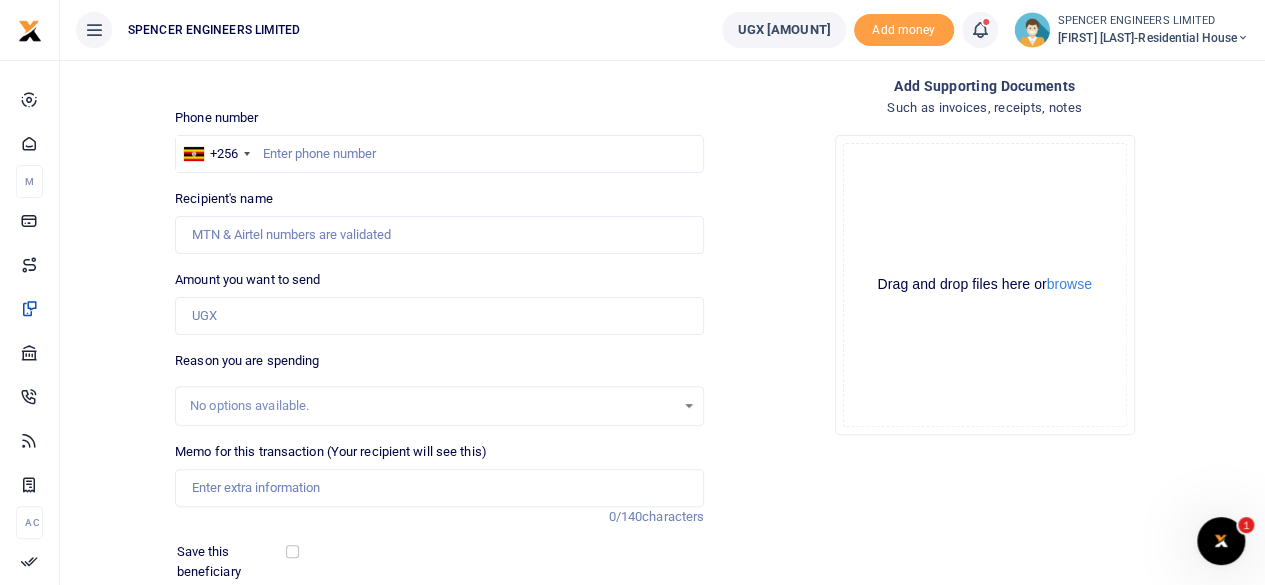 click at bounding box center [980, 30] 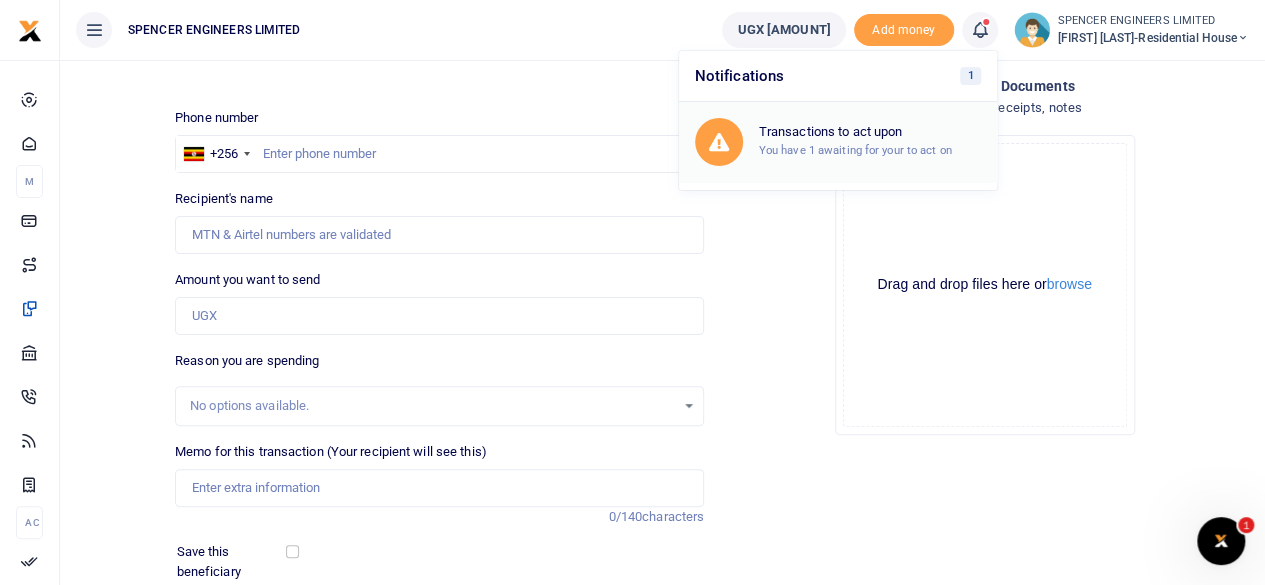 click on "Transactions to act upon" at bounding box center [870, 132] 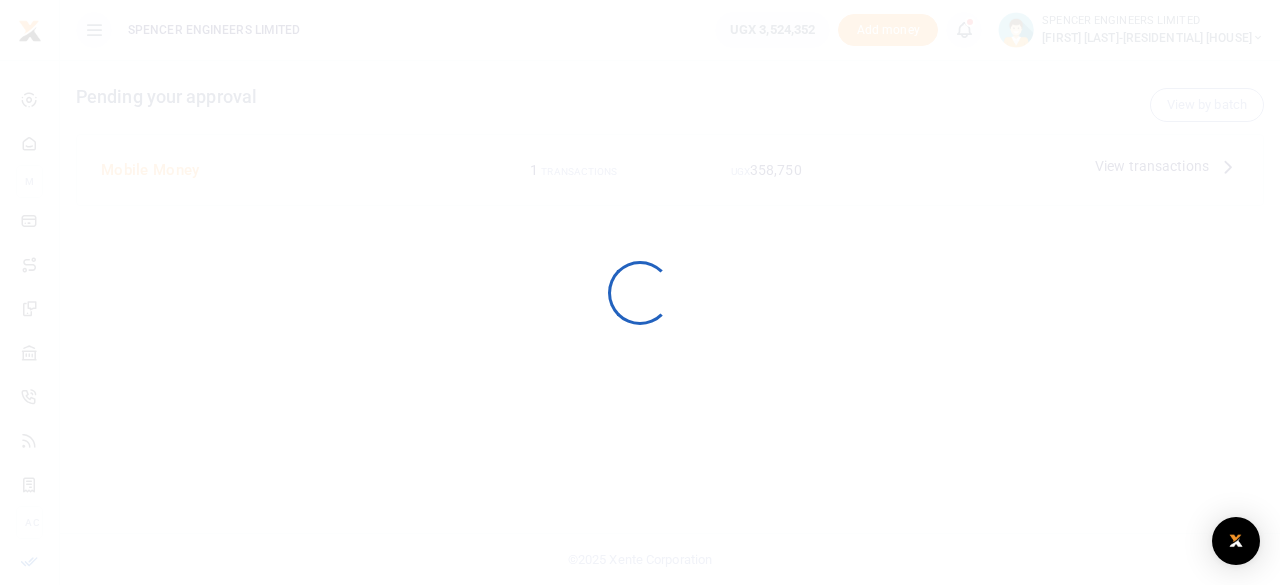 scroll, scrollTop: 0, scrollLeft: 0, axis: both 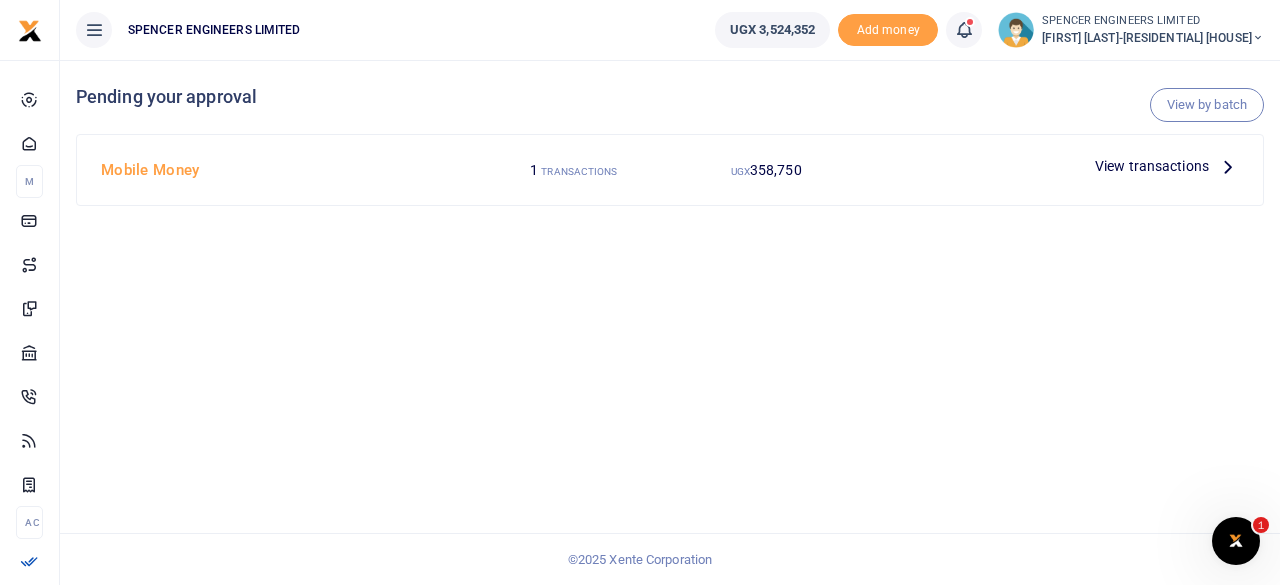 click at bounding box center (1228, 166) 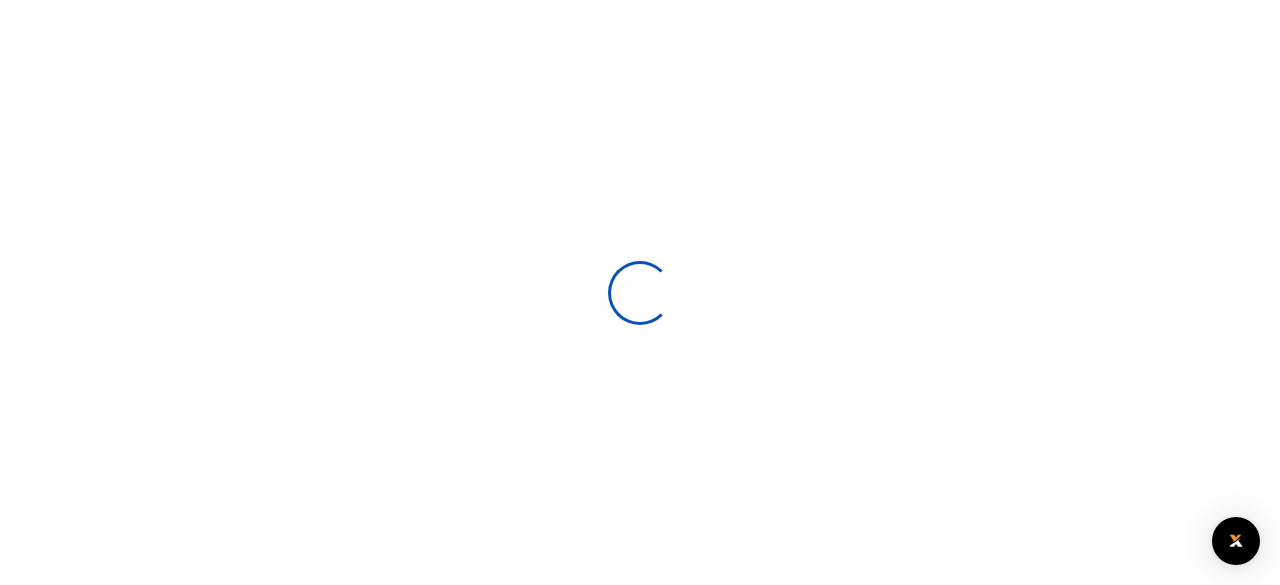 scroll, scrollTop: 0, scrollLeft: 0, axis: both 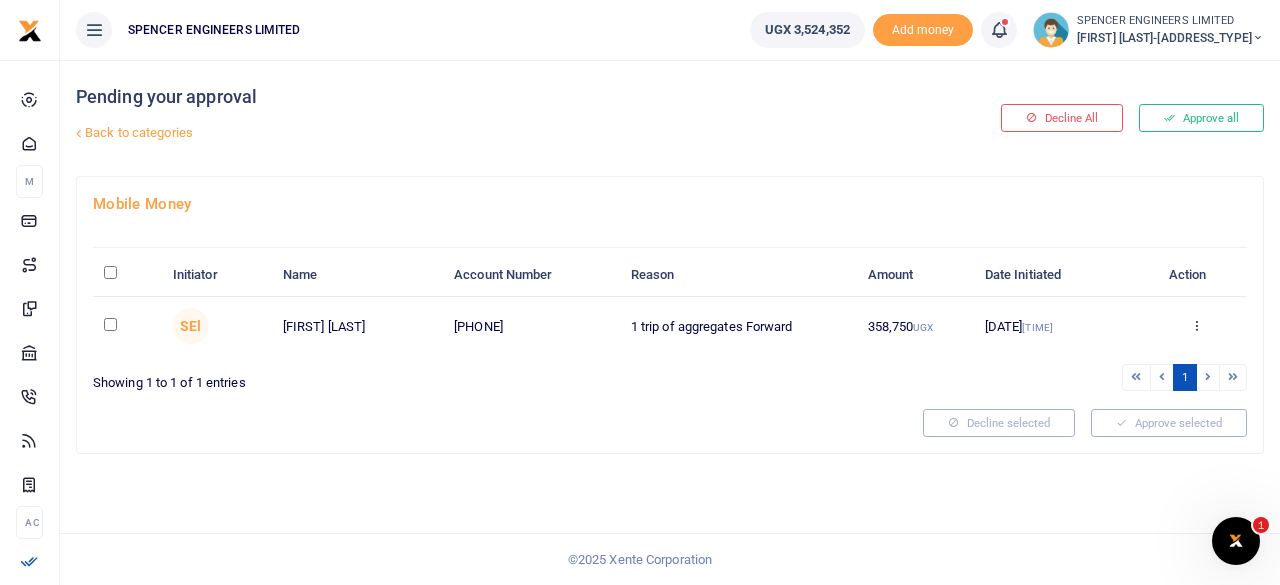 click at bounding box center [110, 324] 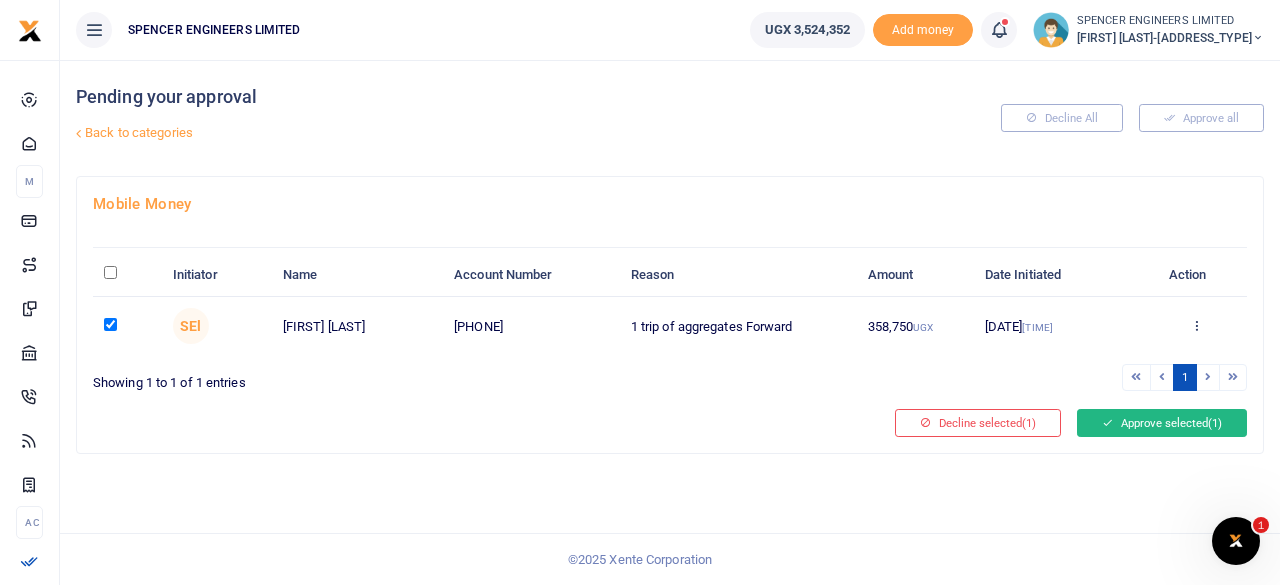 click on "Approve selected  (1)" at bounding box center (1162, 423) 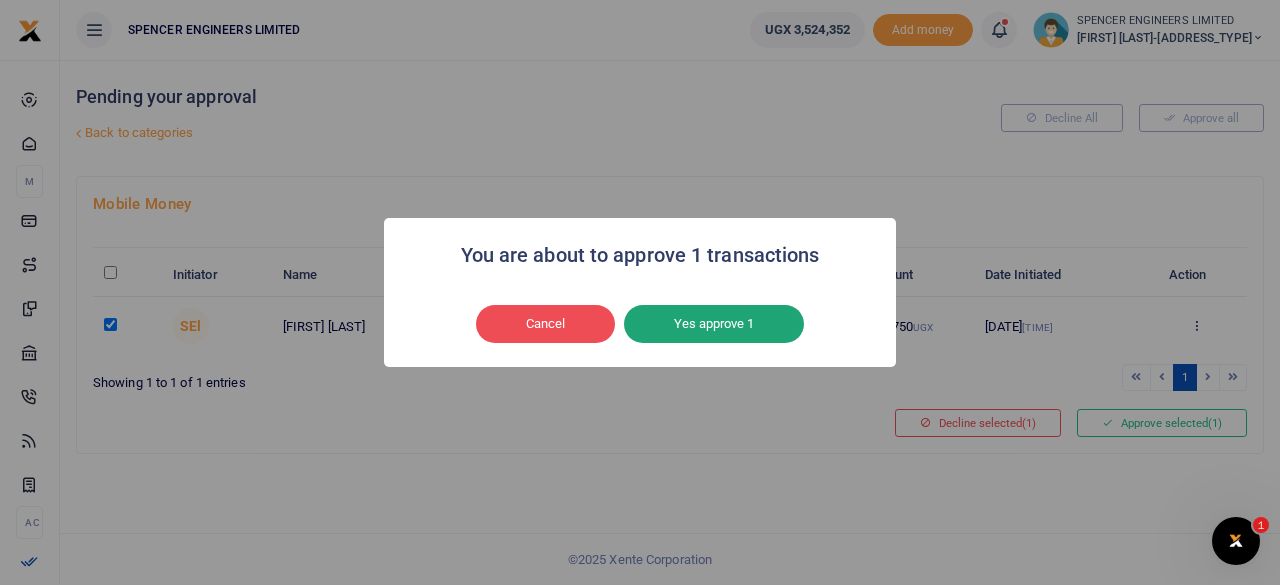 click on "Yes approve 1" at bounding box center (714, 324) 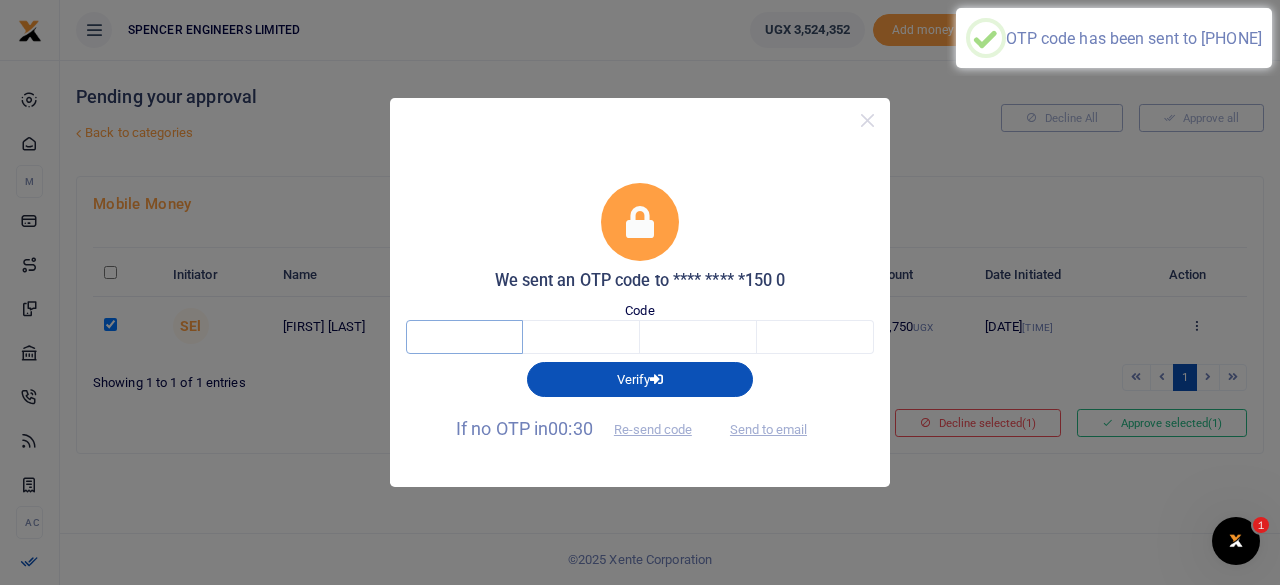 click at bounding box center [464, 337] 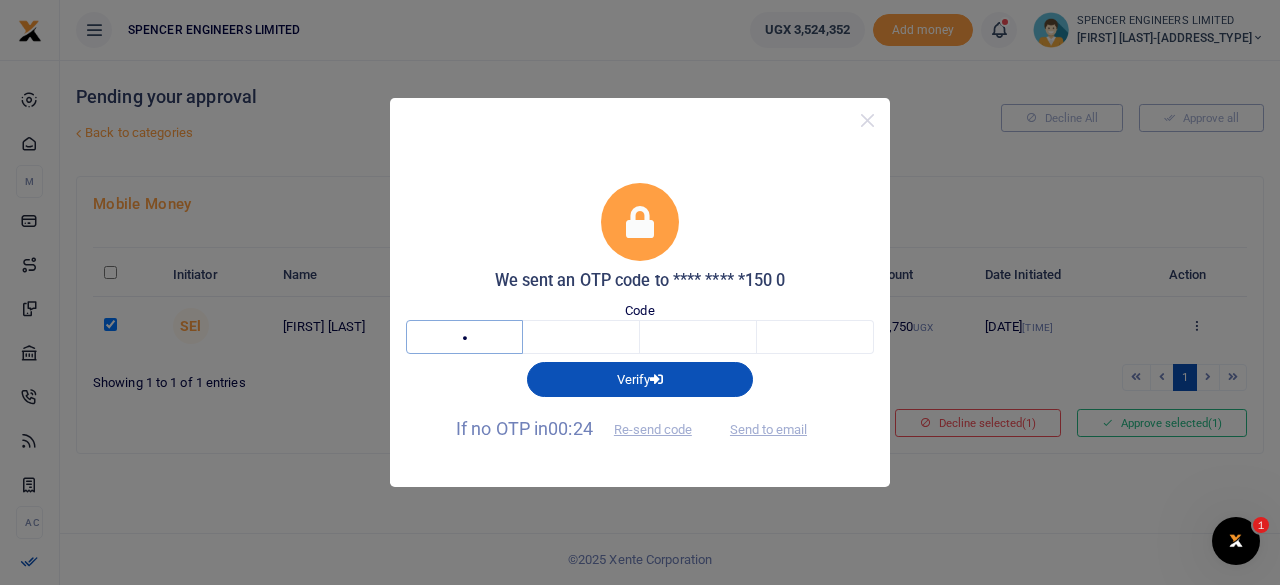 type on "8" 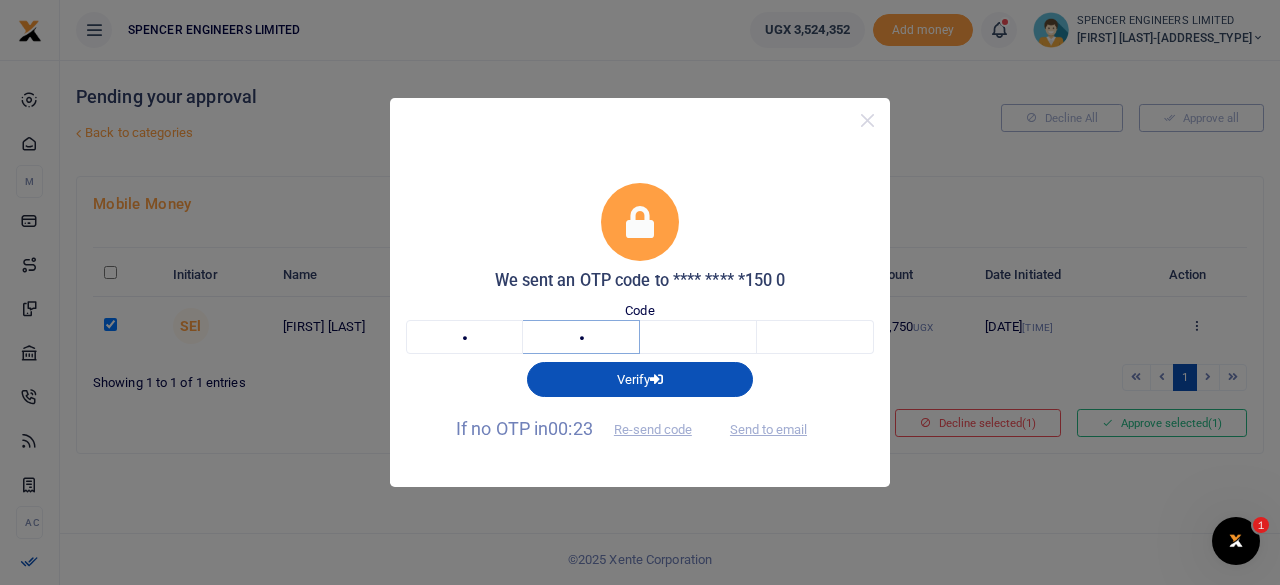 type on "2" 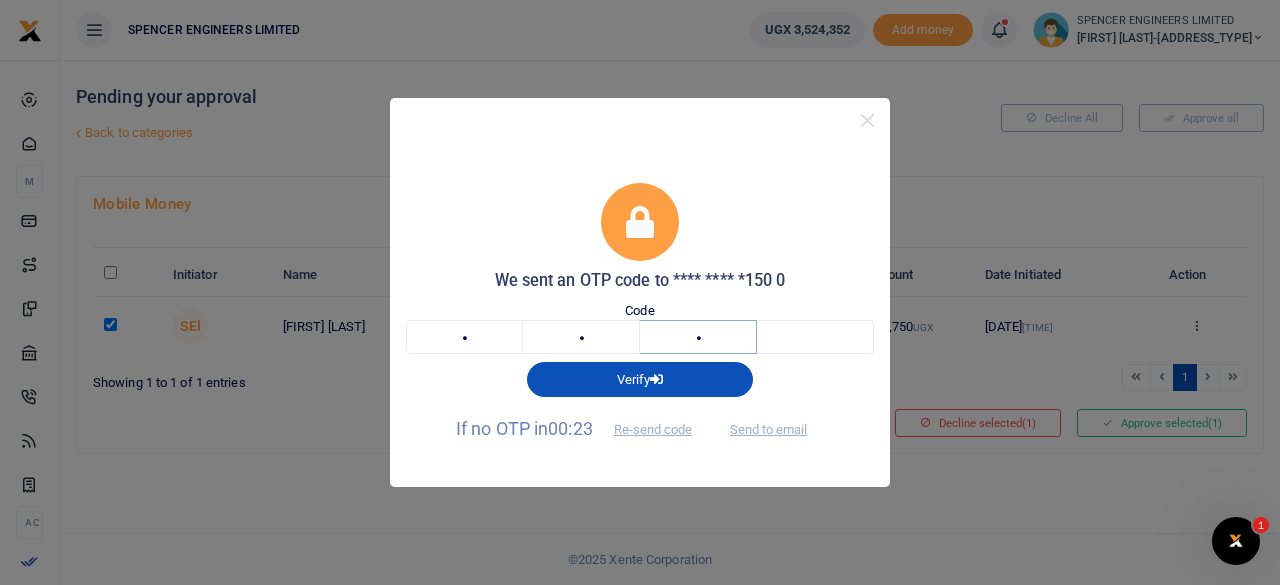 type on "2" 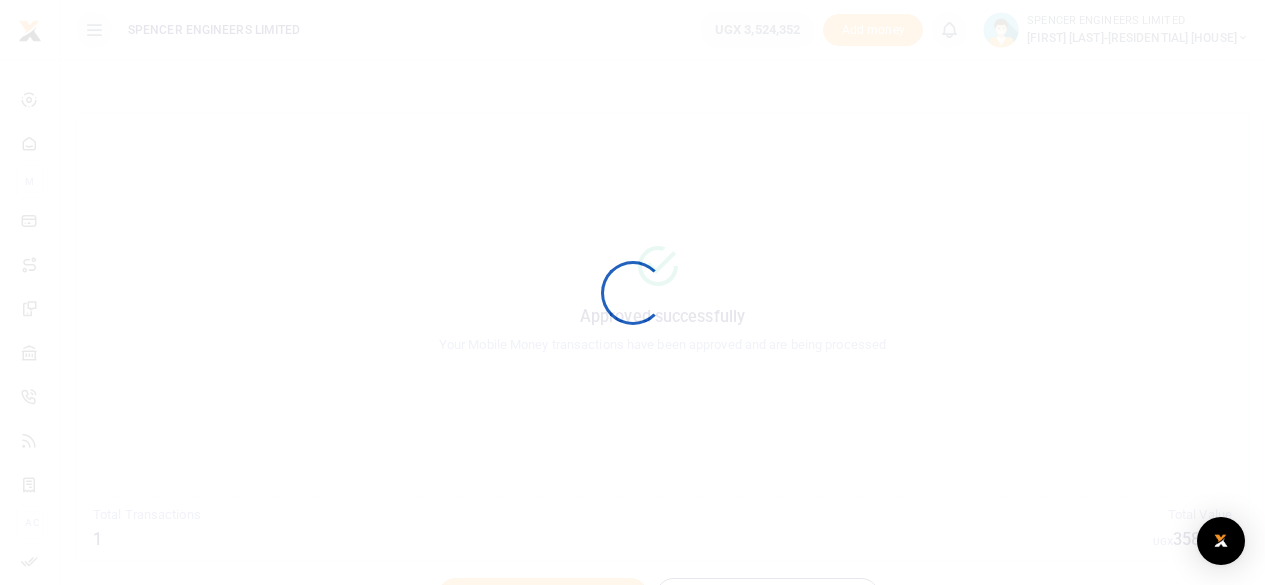 scroll, scrollTop: 0, scrollLeft: 0, axis: both 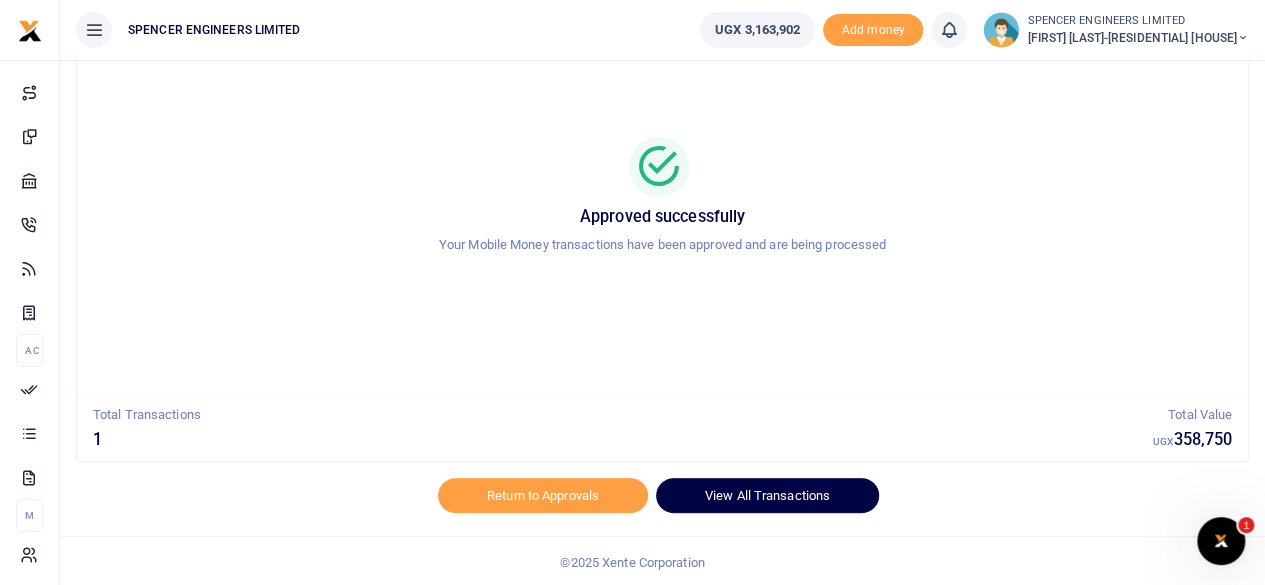 click on "View All Transactions" at bounding box center (767, 495) 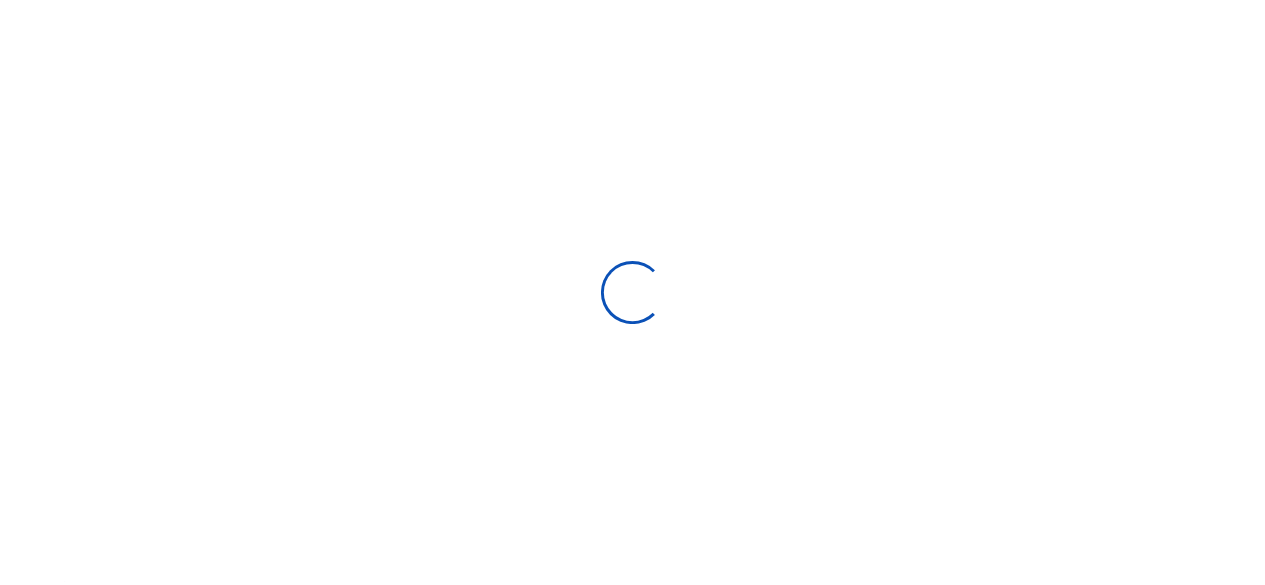 scroll, scrollTop: 0, scrollLeft: 0, axis: both 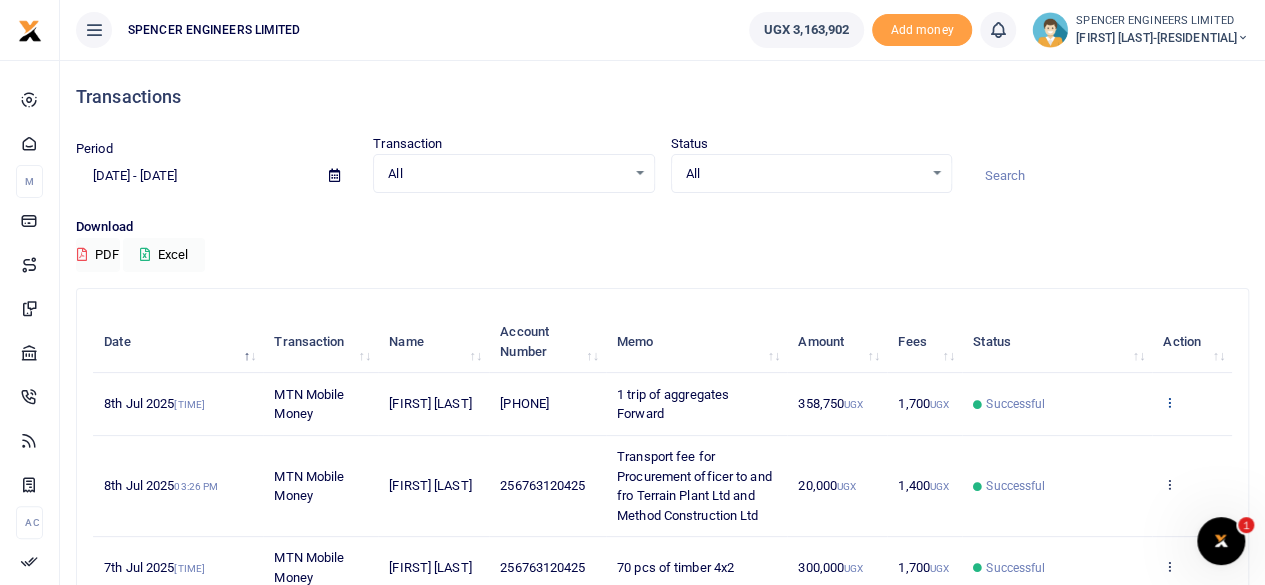 click at bounding box center (1169, 402) 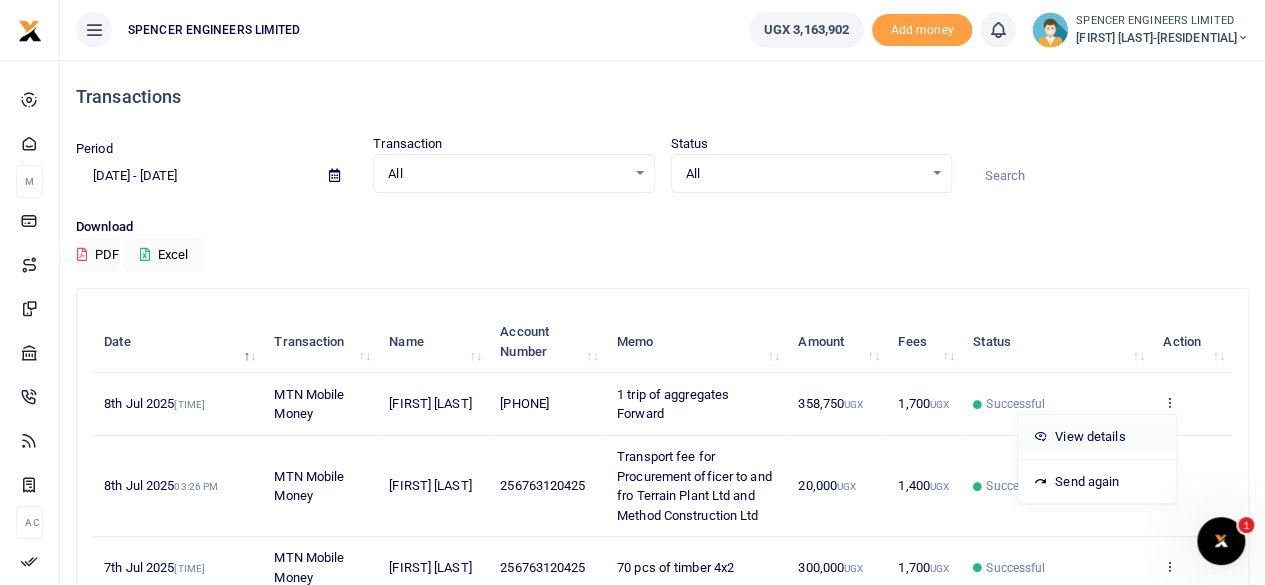 click on "View details" at bounding box center [1097, 437] 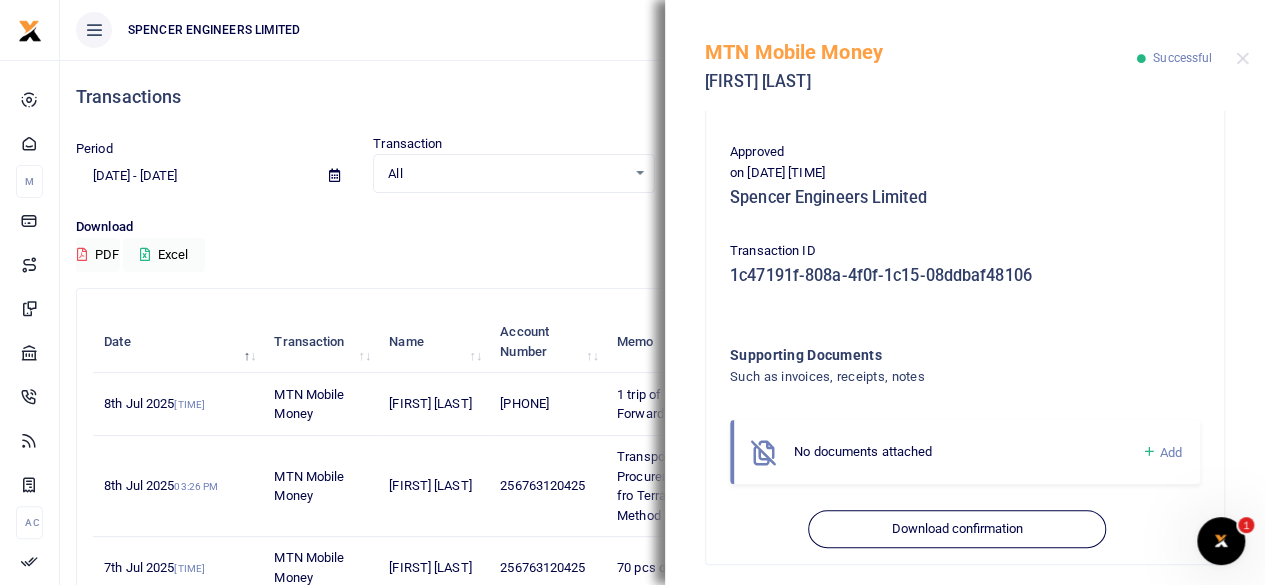 scroll, scrollTop: 556, scrollLeft: 0, axis: vertical 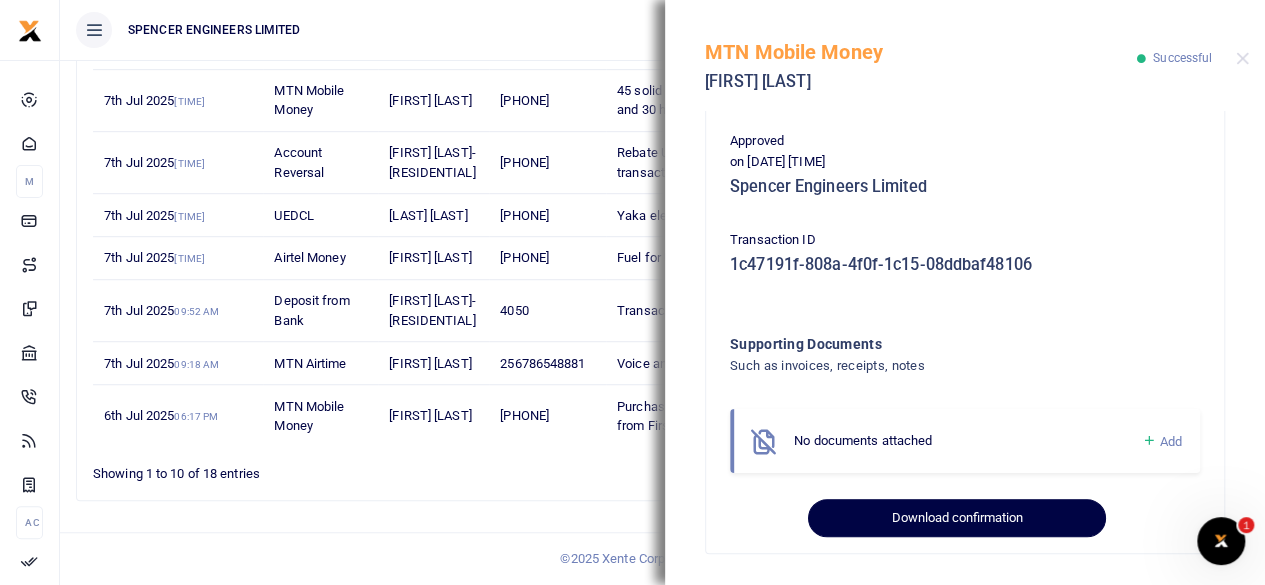click on "Download confirmation" at bounding box center [956, 518] 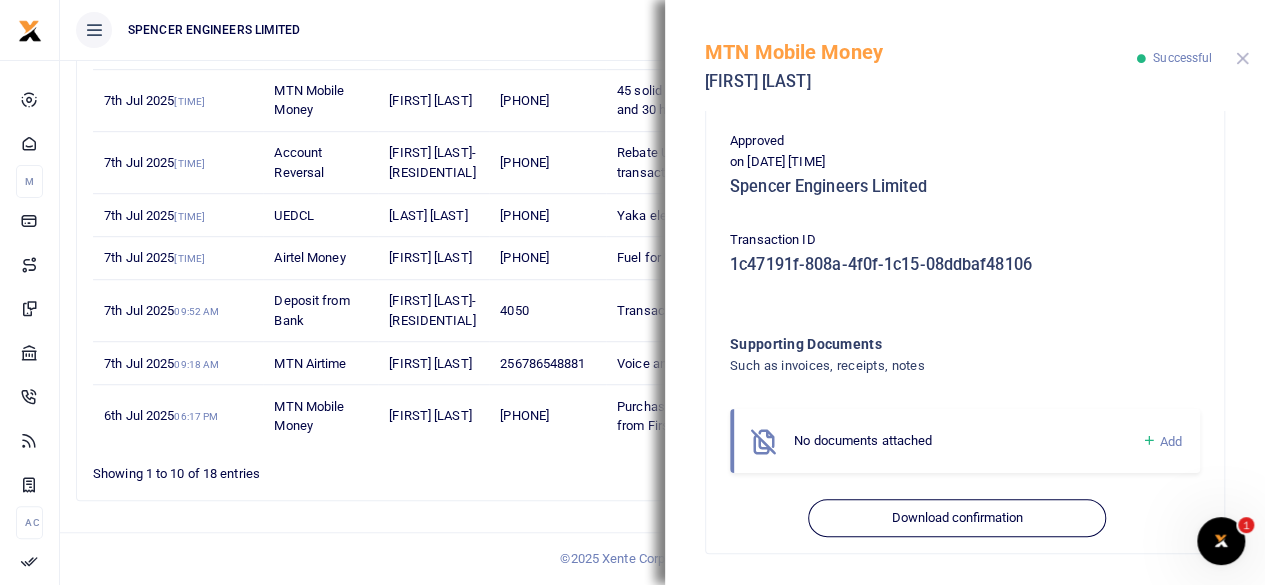 click at bounding box center (1242, 58) 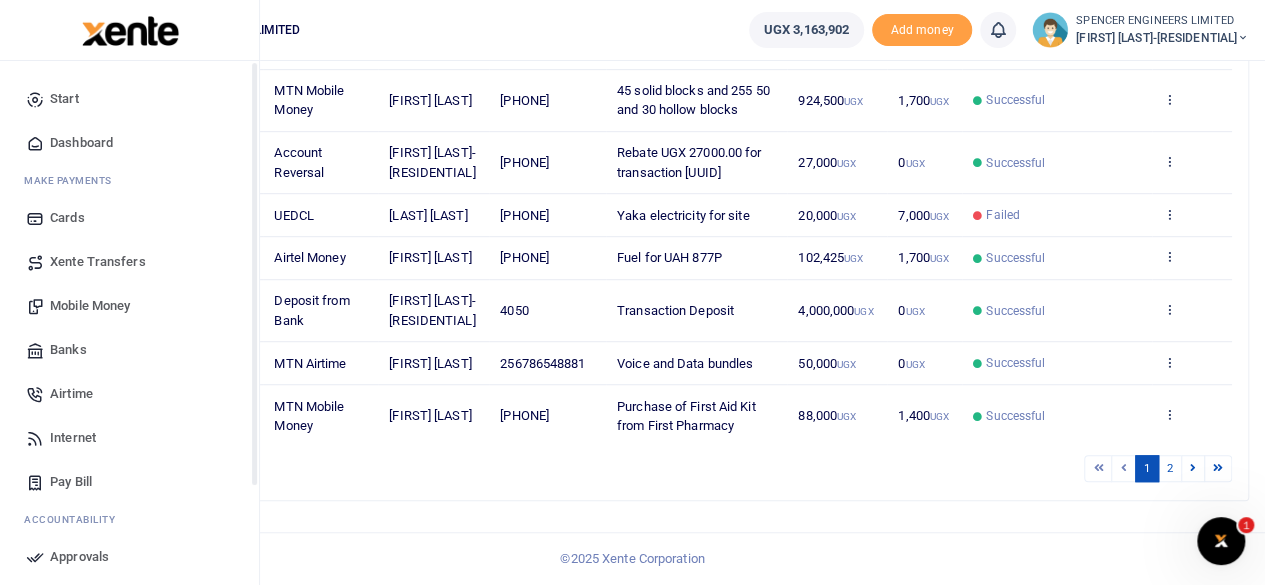 scroll, scrollTop: 640, scrollLeft: 0, axis: vertical 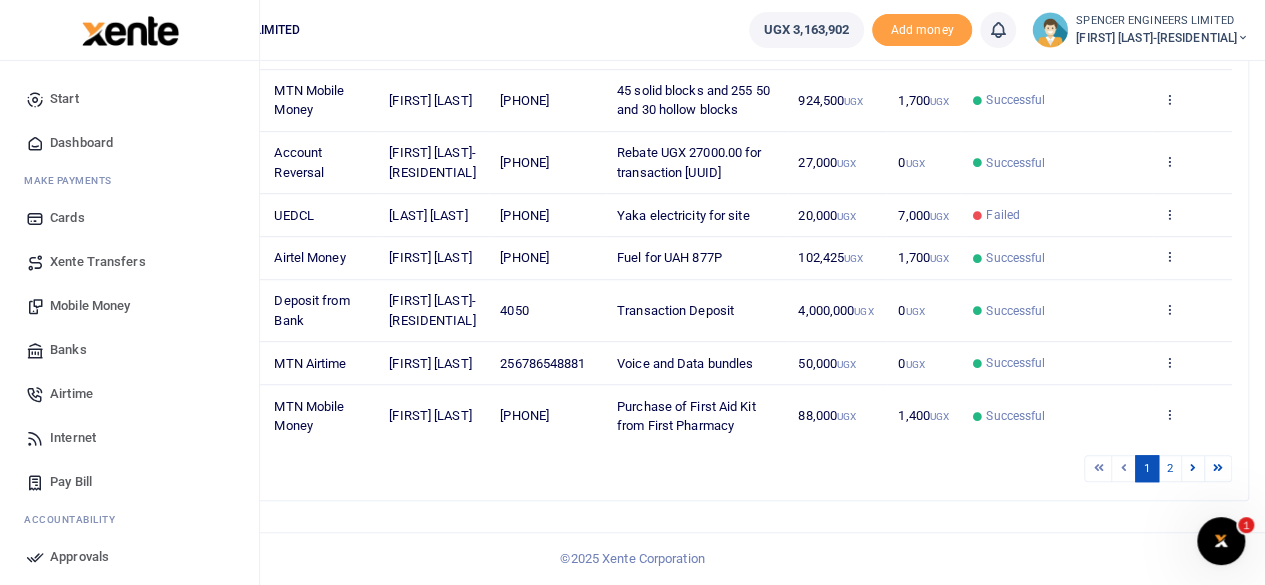 click on "Mobile Money" at bounding box center [90, 306] 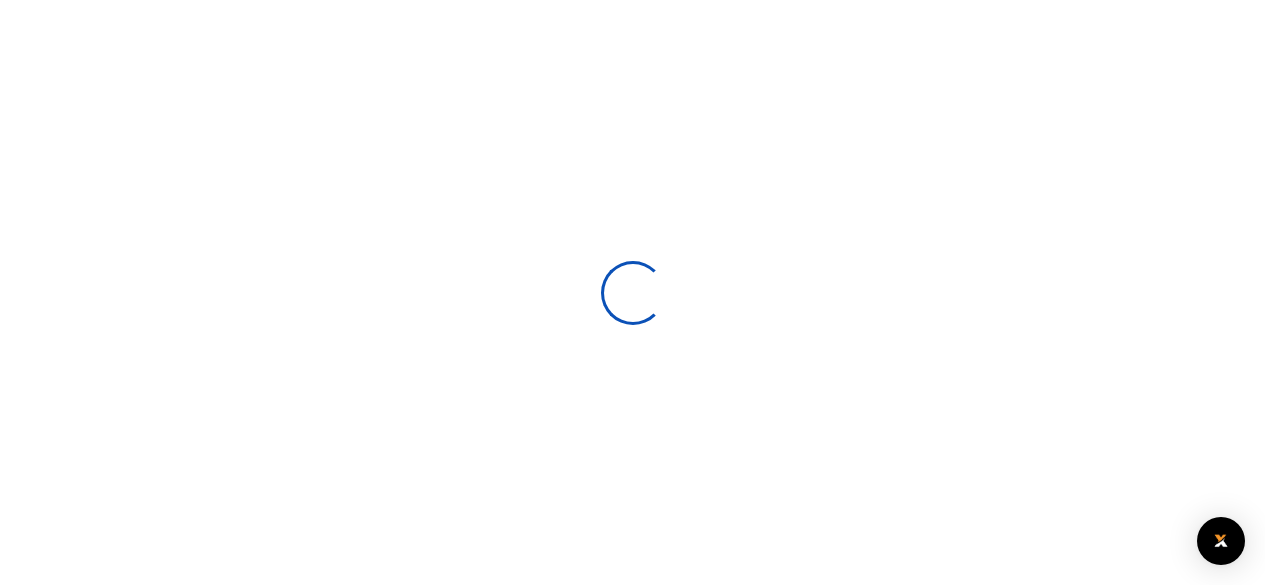 scroll, scrollTop: 0, scrollLeft: 0, axis: both 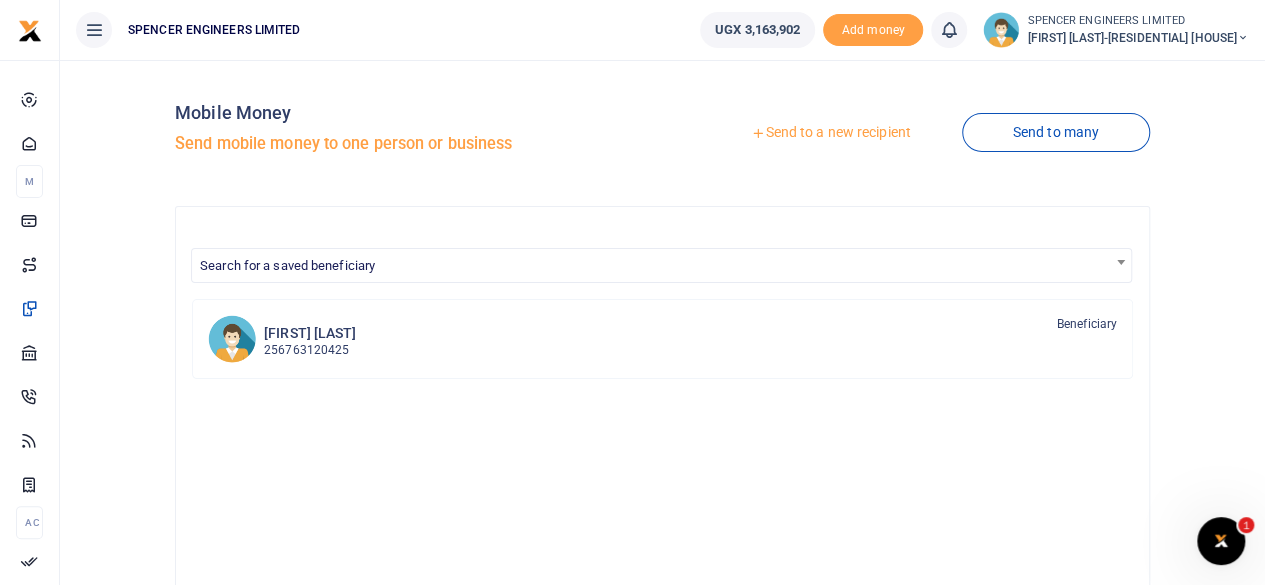 click on "Send to a new recipient" at bounding box center (830, 133) 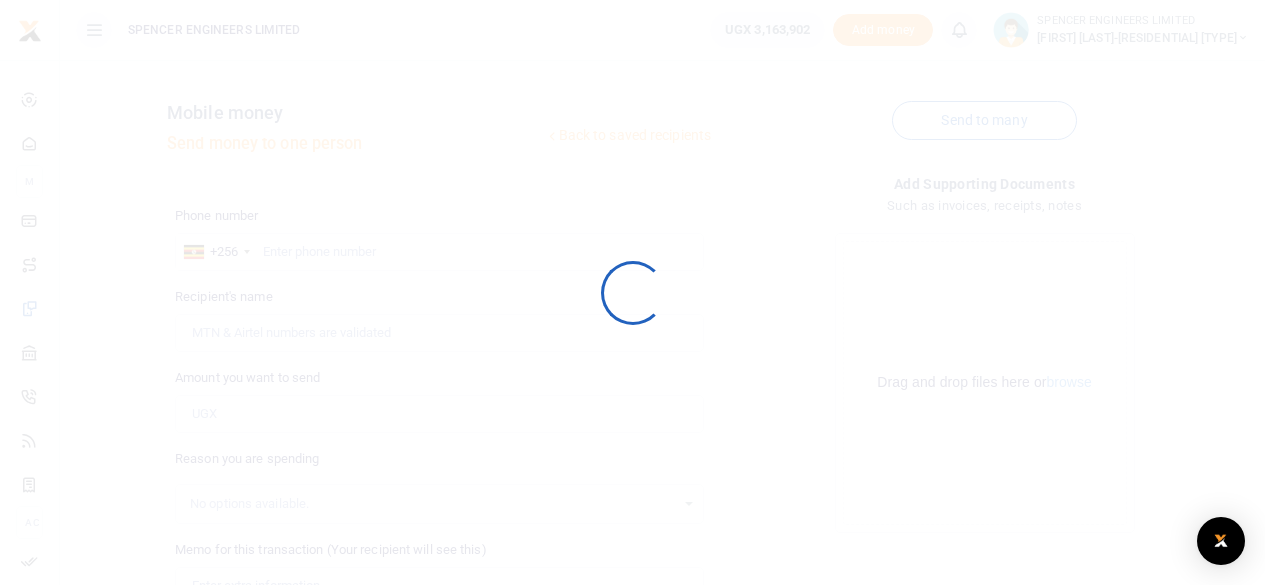 scroll, scrollTop: 0, scrollLeft: 0, axis: both 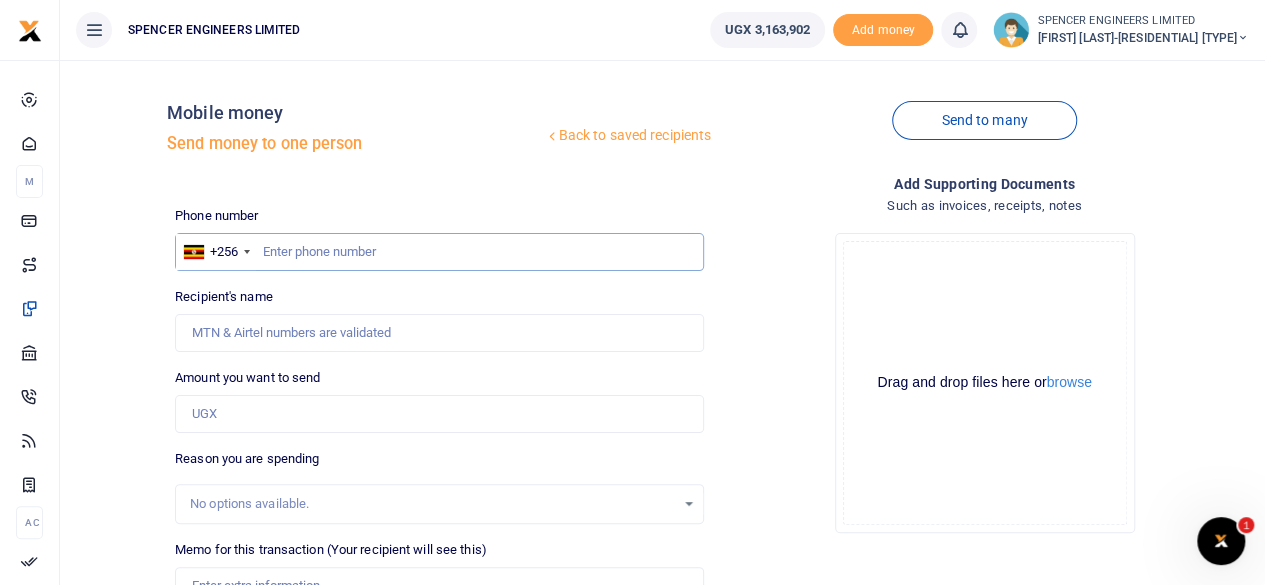 click at bounding box center [439, 252] 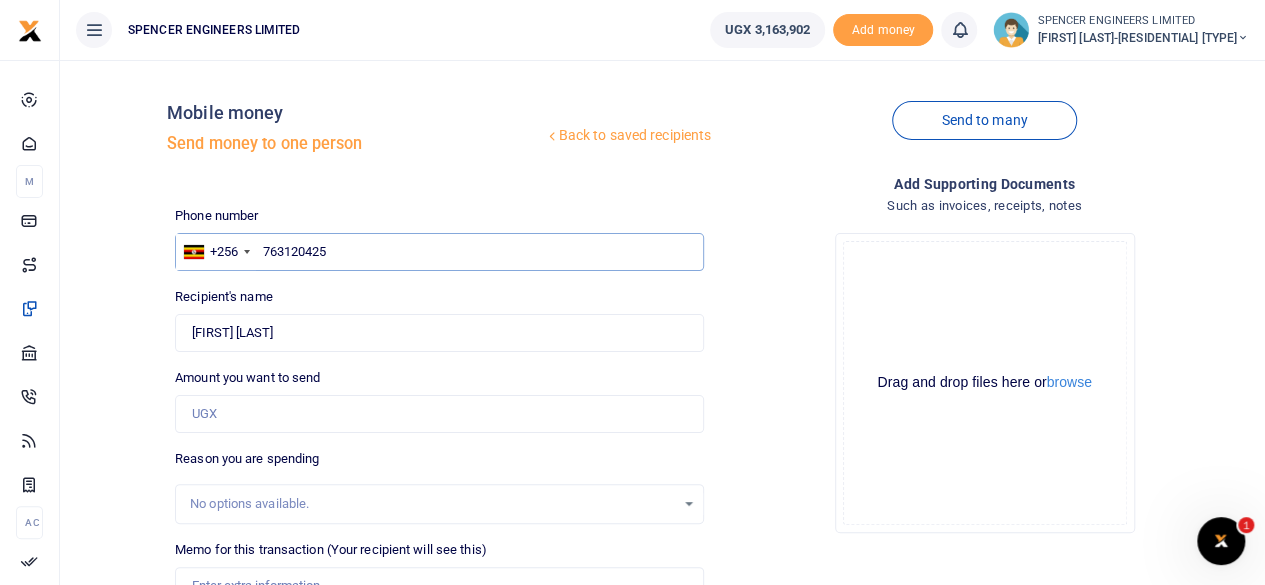 type on "763120425" 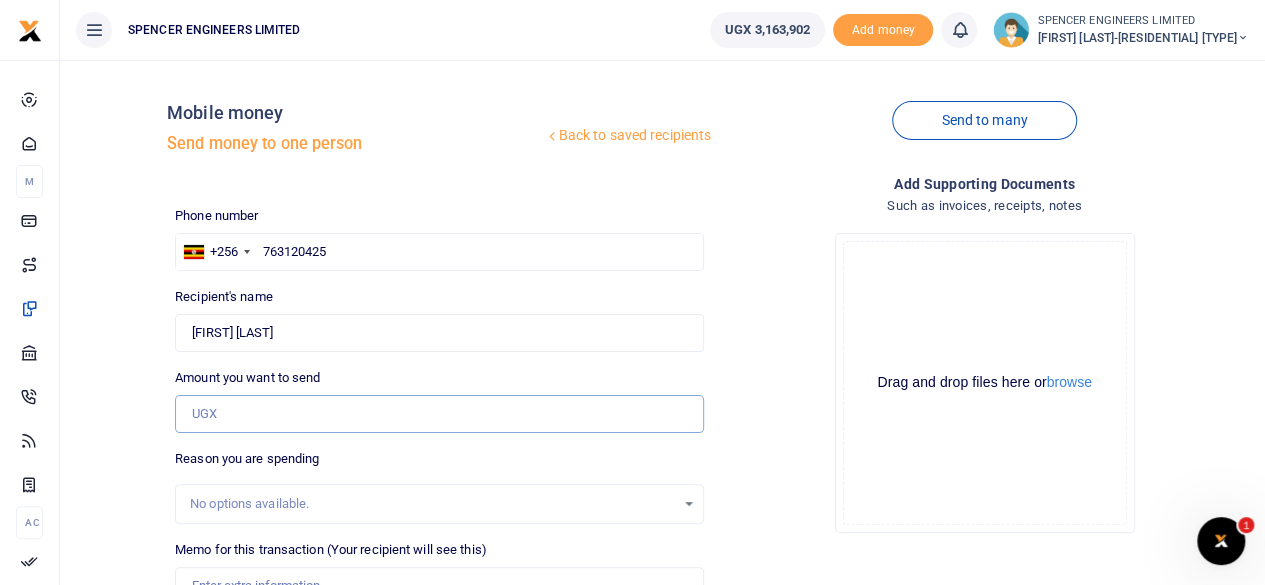 click on "Amount you want to send" at bounding box center [439, 414] 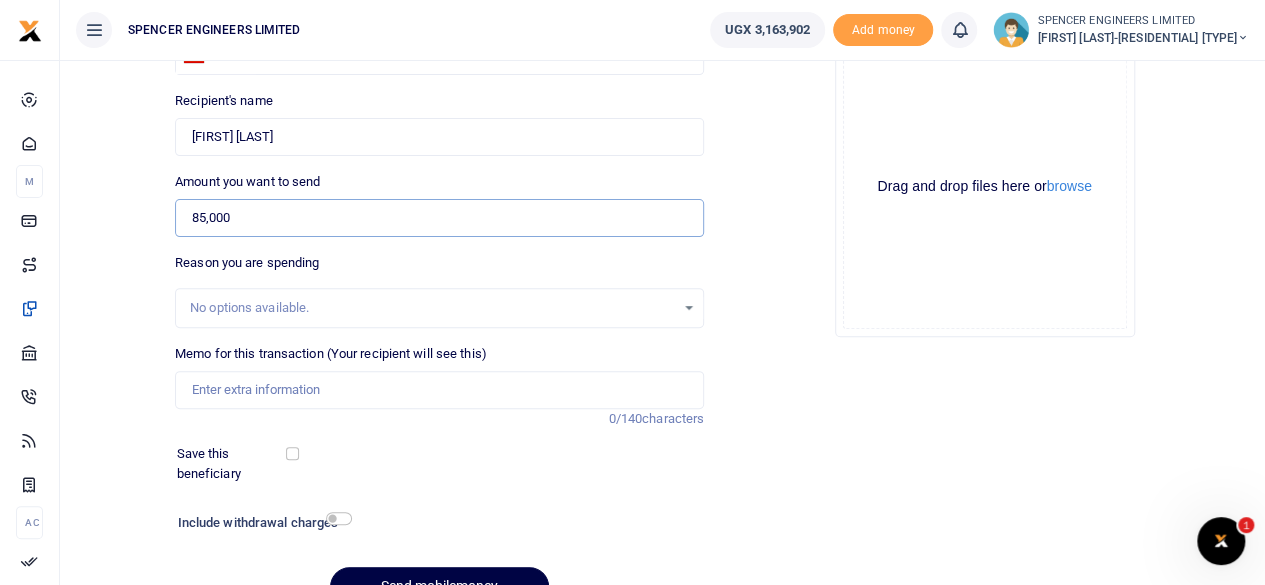scroll, scrollTop: 200, scrollLeft: 0, axis: vertical 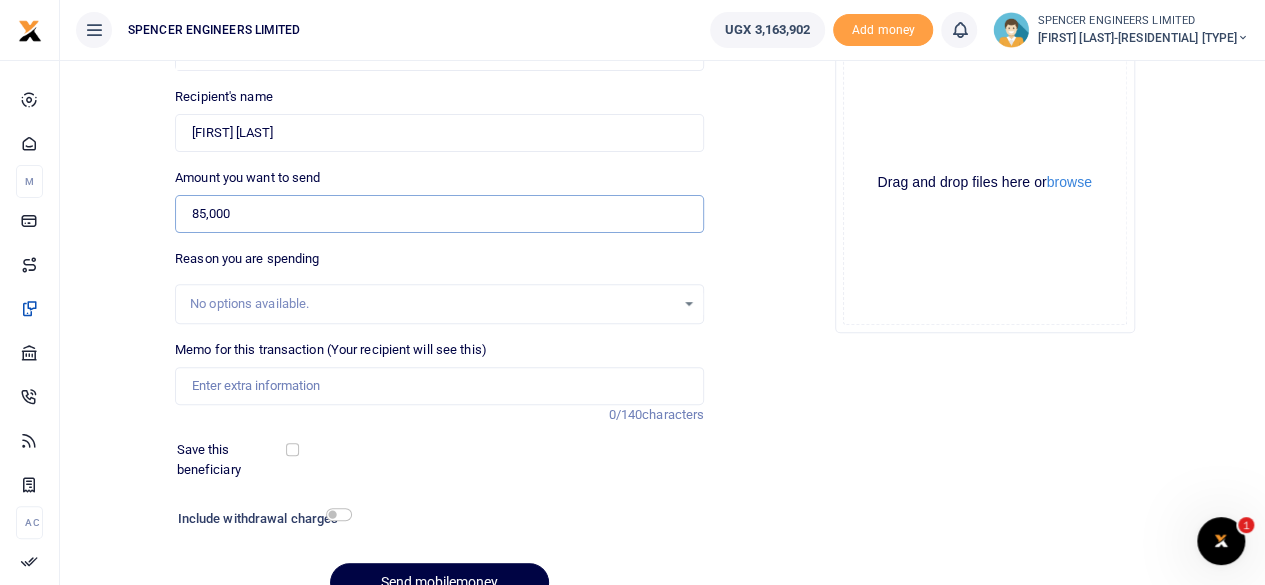 type on "85,000" 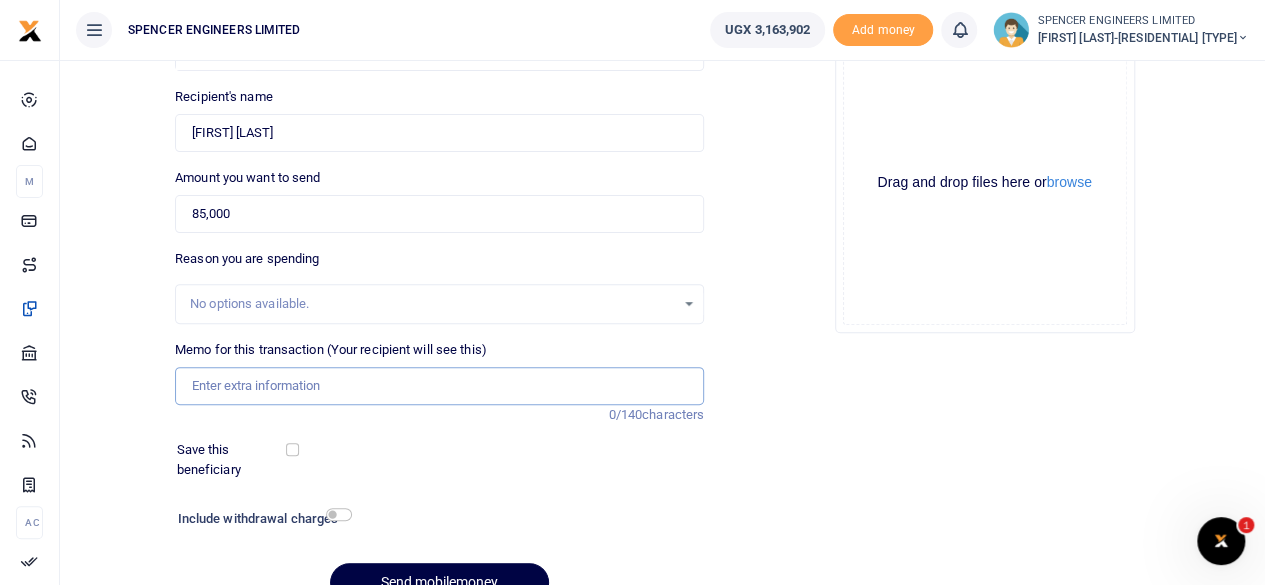 click on "Memo for this transaction (Your recipient will see this)" at bounding box center [439, 386] 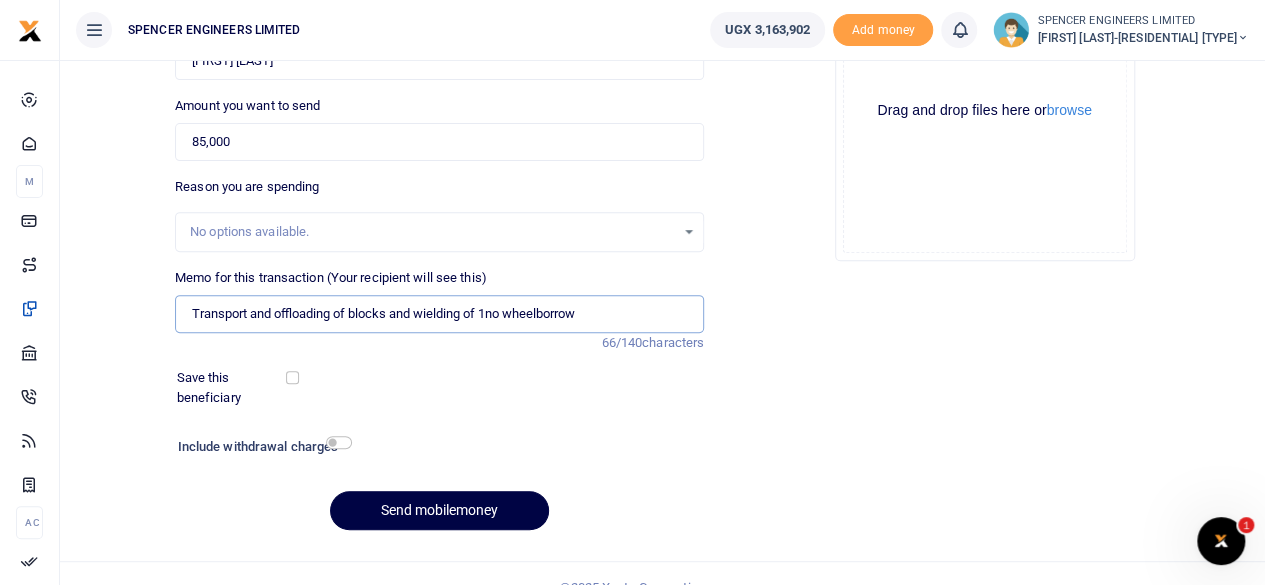 scroll, scrollTop: 298, scrollLeft: 0, axis: vertical 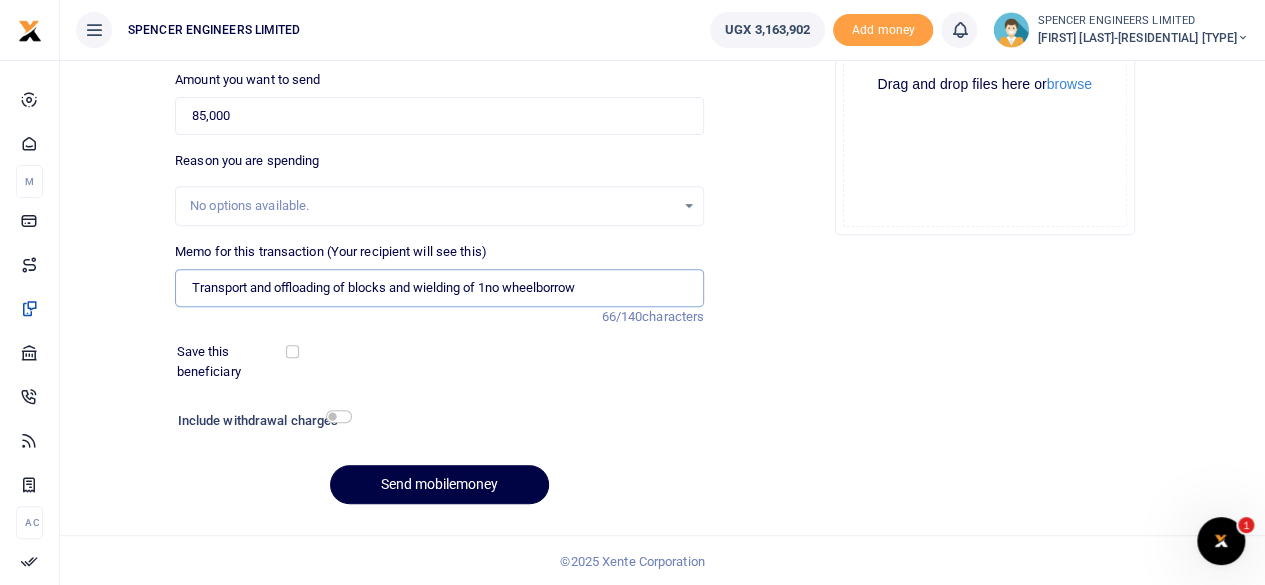 type on "Transport and offloading of blocks and wielding of 1no wheelborrow" 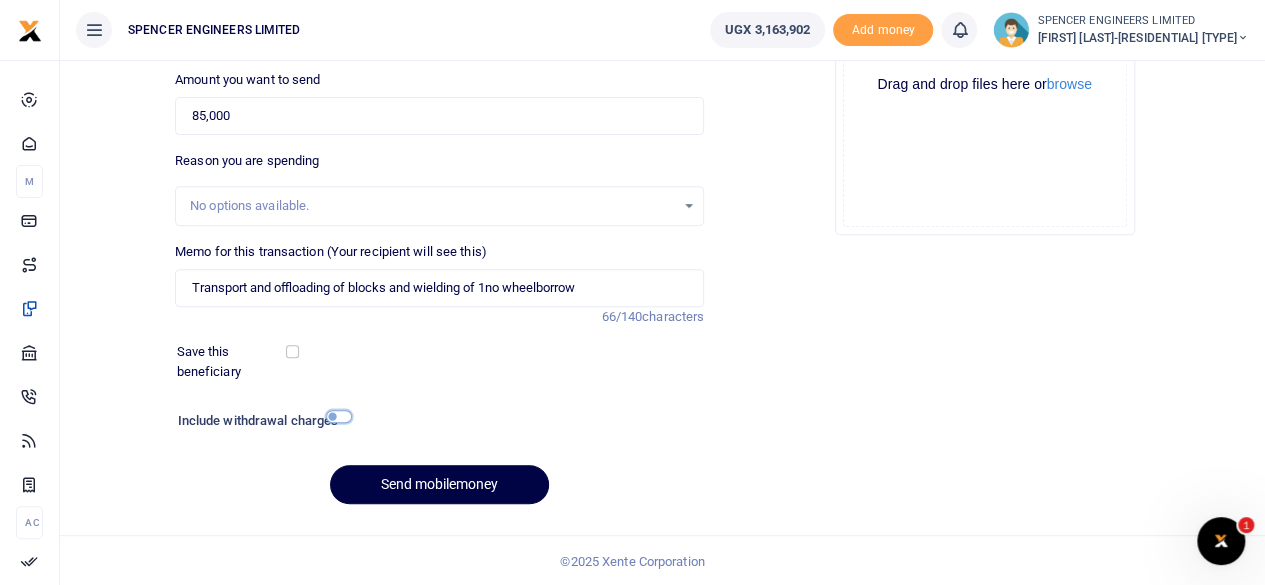 click at bounding box center [339, 416] 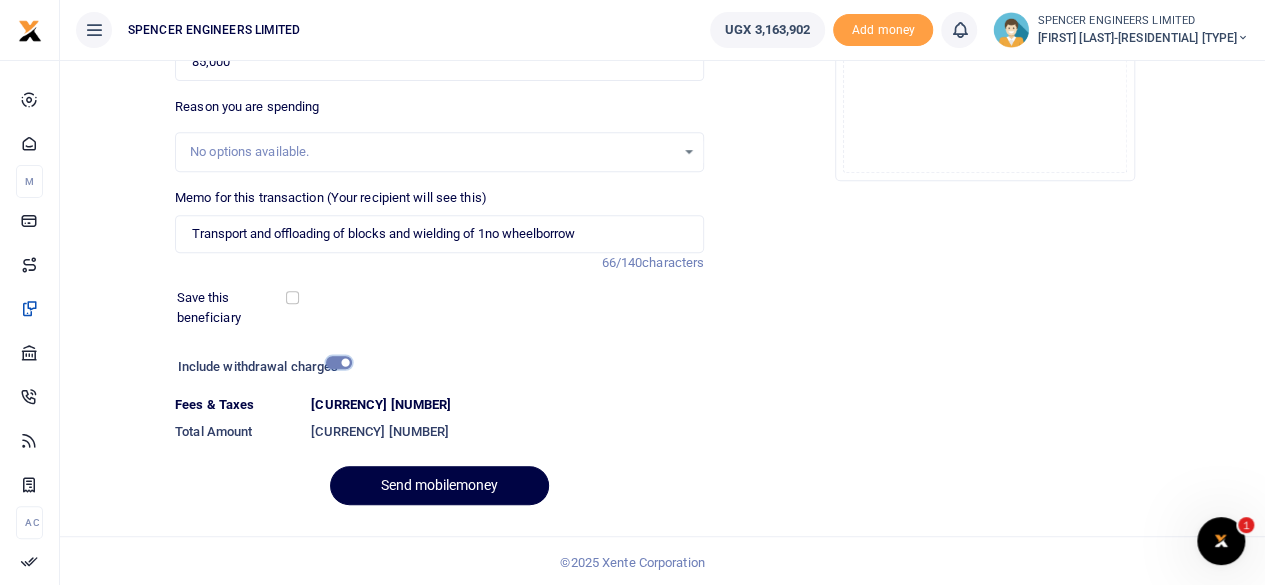 scroll, scrollTop: 354, scrollLeft: 0, axis: vertical 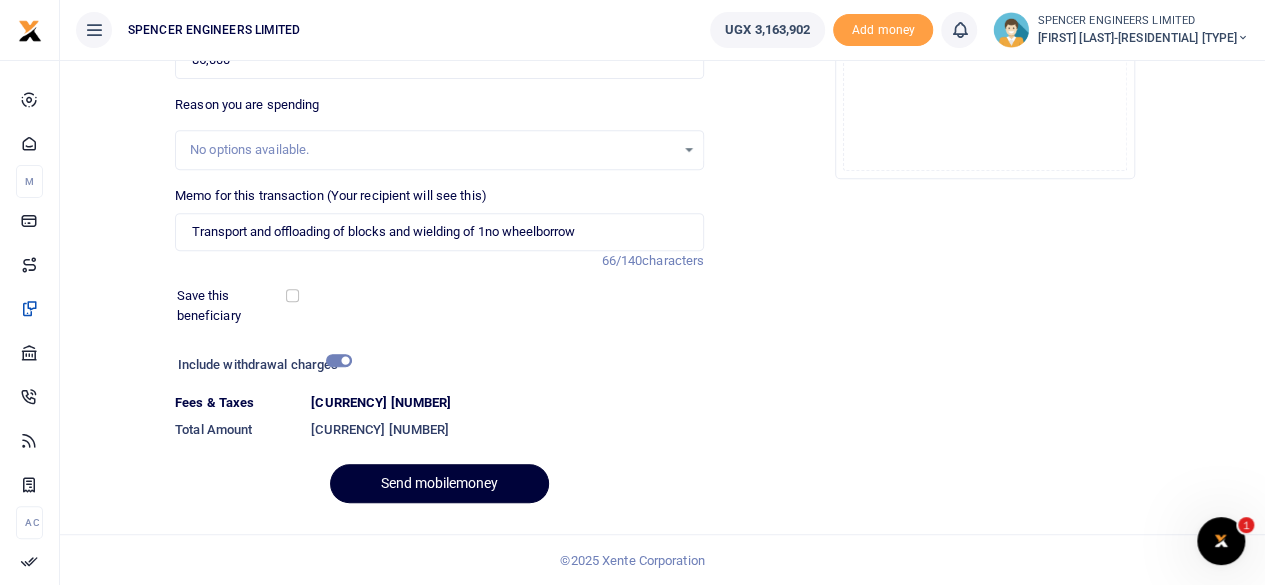 click on "Send mobilemoney" at bounding box center [439, 483] 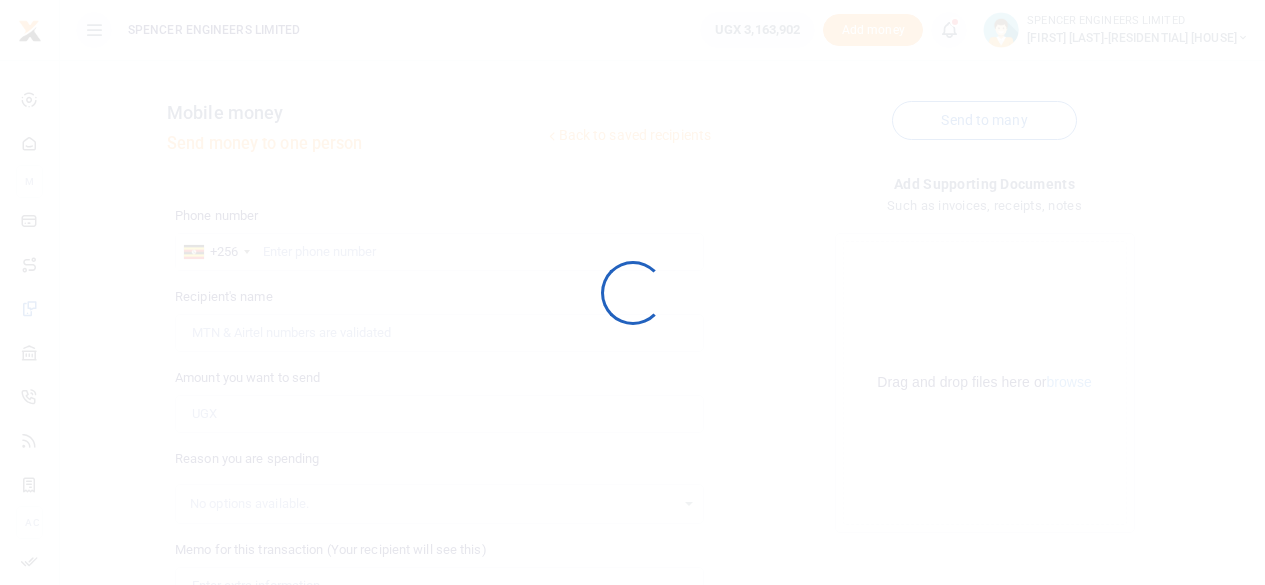 scroll, scrollTop: 298, scrollLeft: 0, axis: vertical 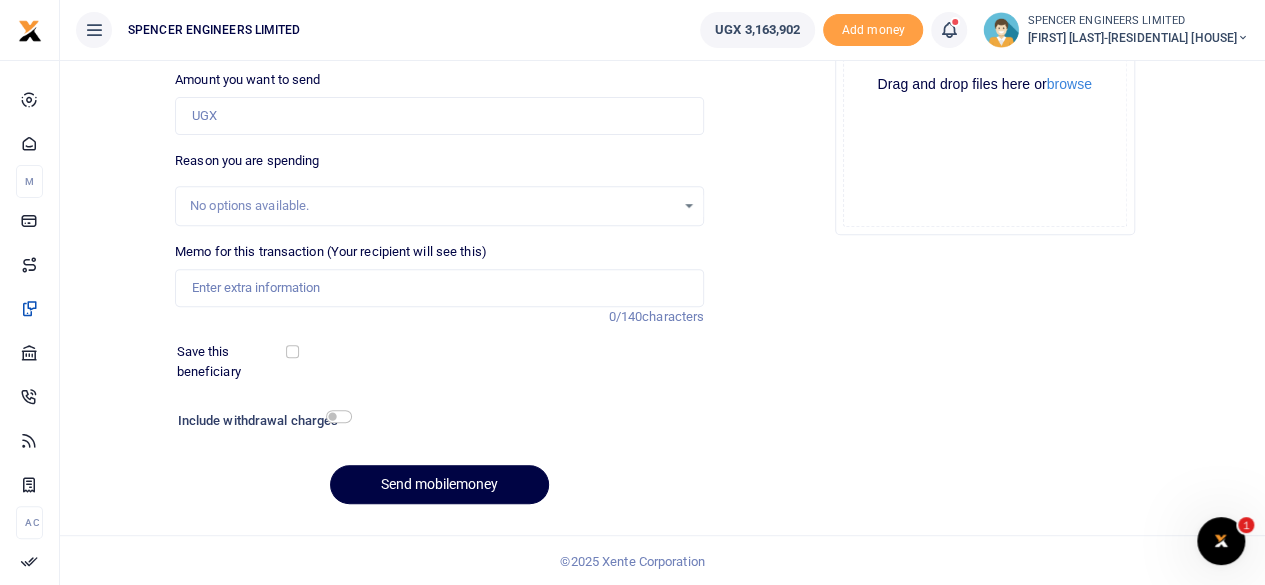 click at bounding box center (949, 30) 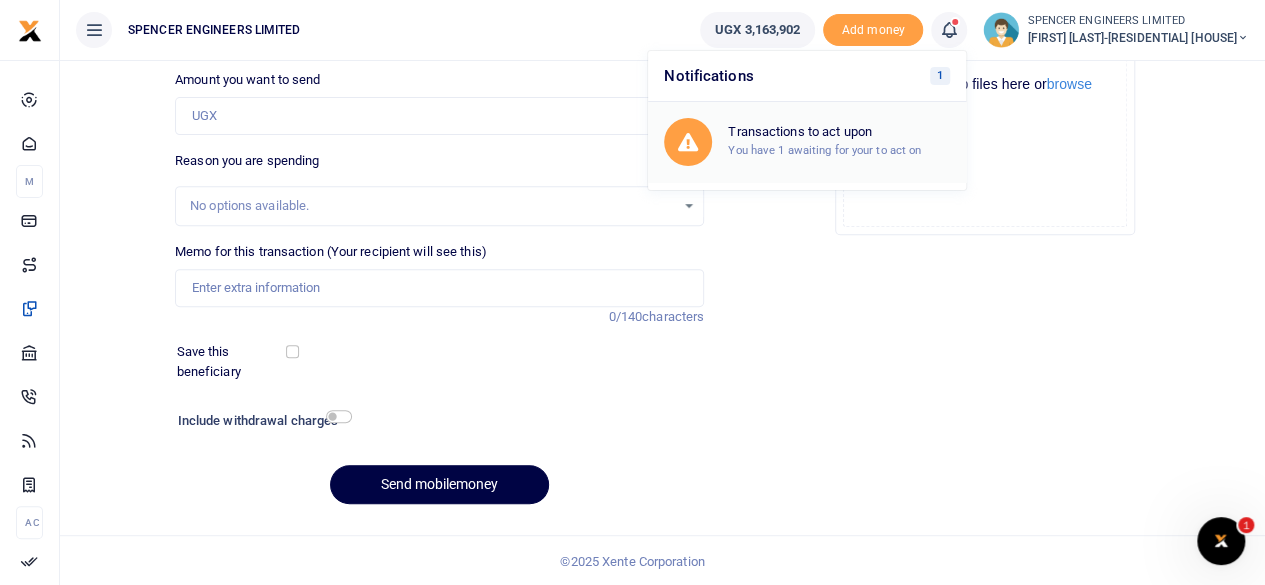 click on "Transactions to act upon
You have 1 awaiting for your to act on" at bounding box center (839, 141) 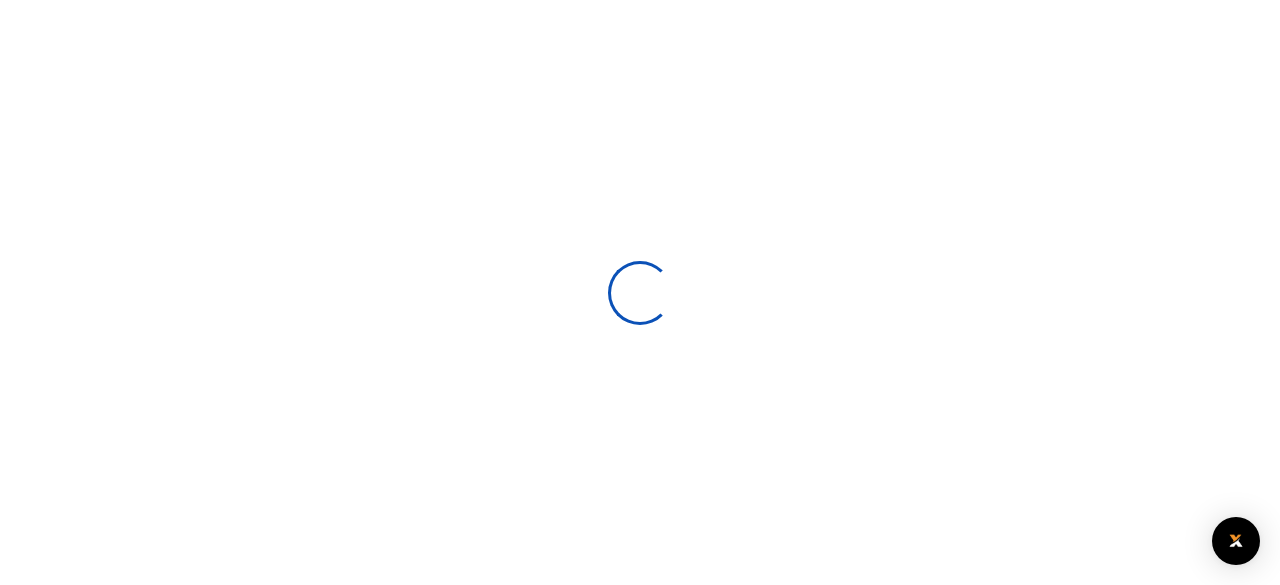scroll, scrollTop: 0, scrollLeft: 0, axis: both 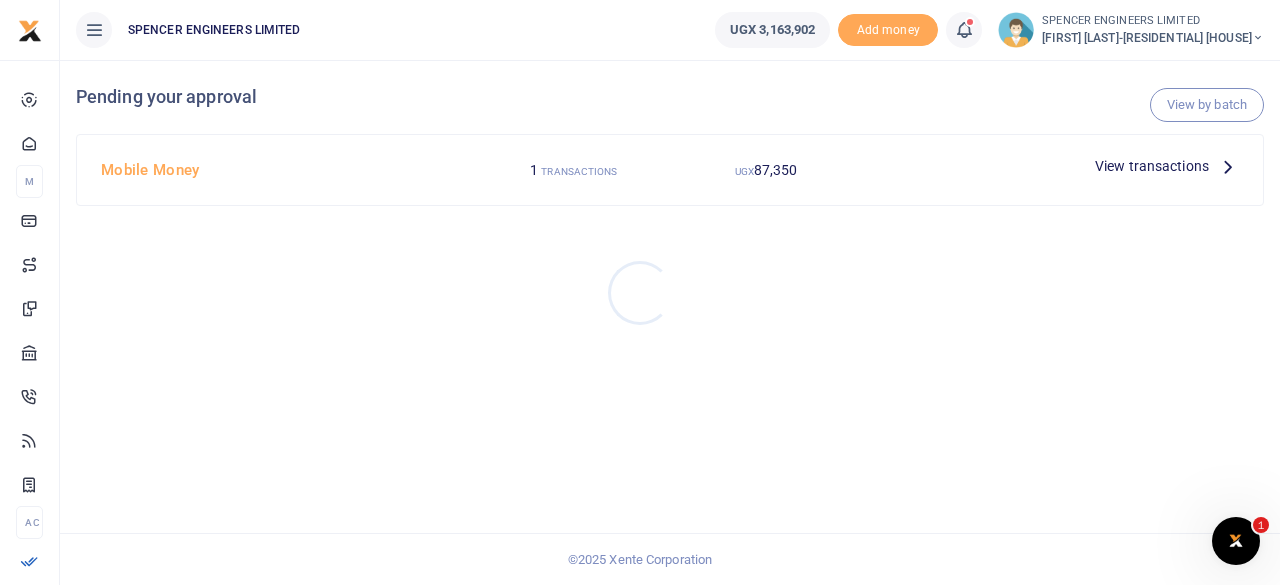 click at bounding box center [640, 292] 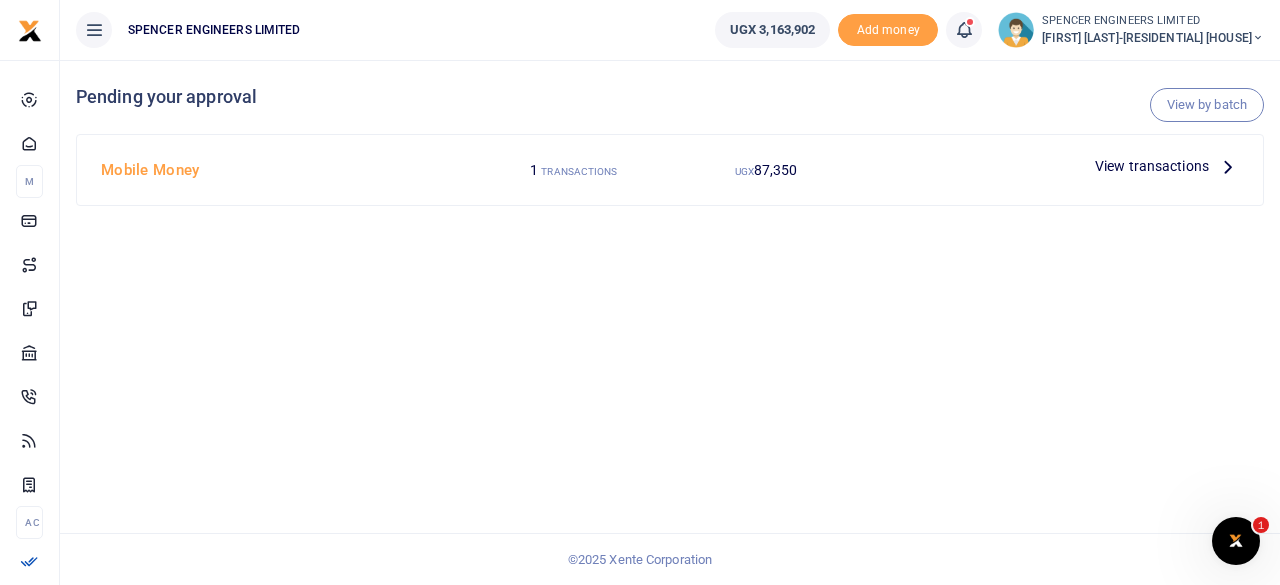 click on "View transactions" at bounding box center [1152, 166] 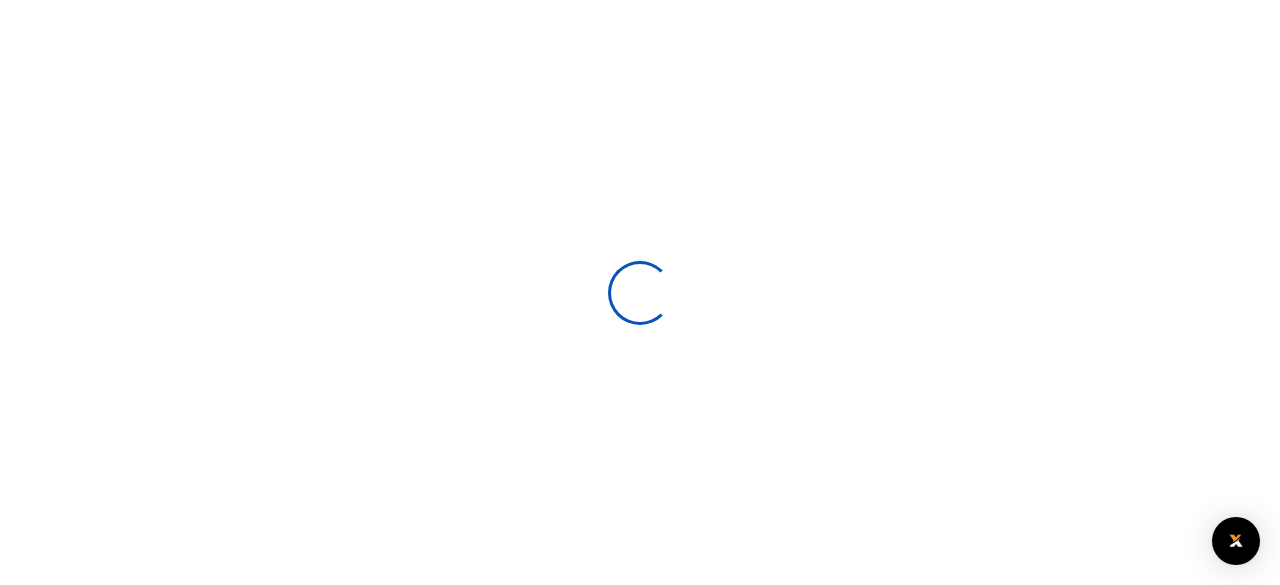 scroll, scrollTop: 0, scrollLeft: 0, axis: both 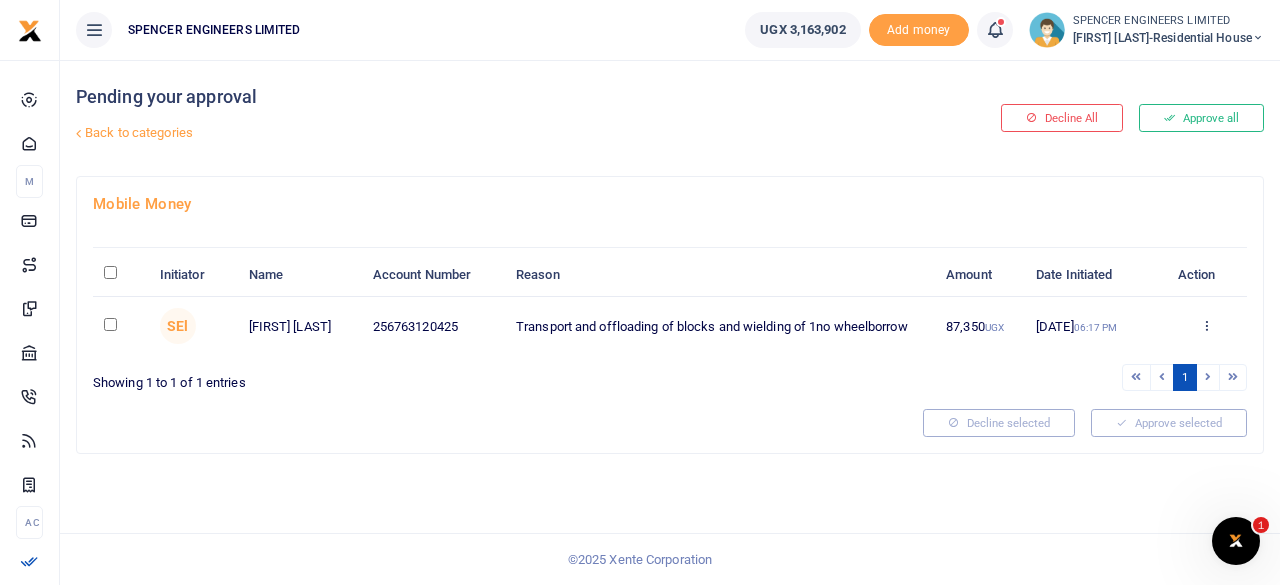 click at bounding box center [640, 292] 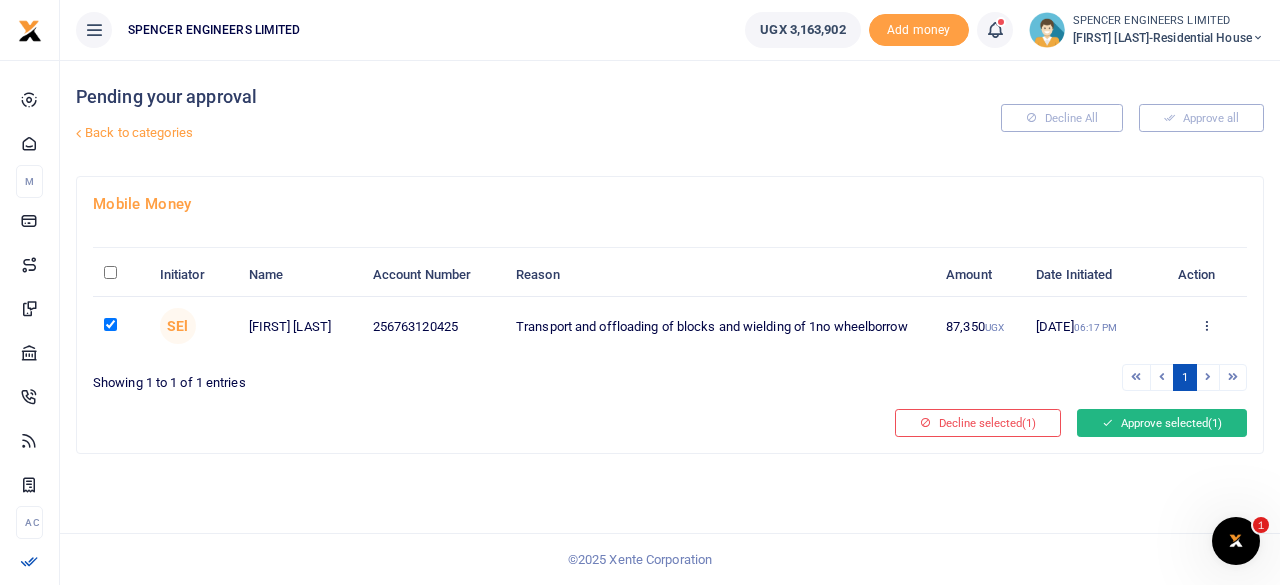 click on "Approve selected  (1)" at bounding box center (1162, 423) 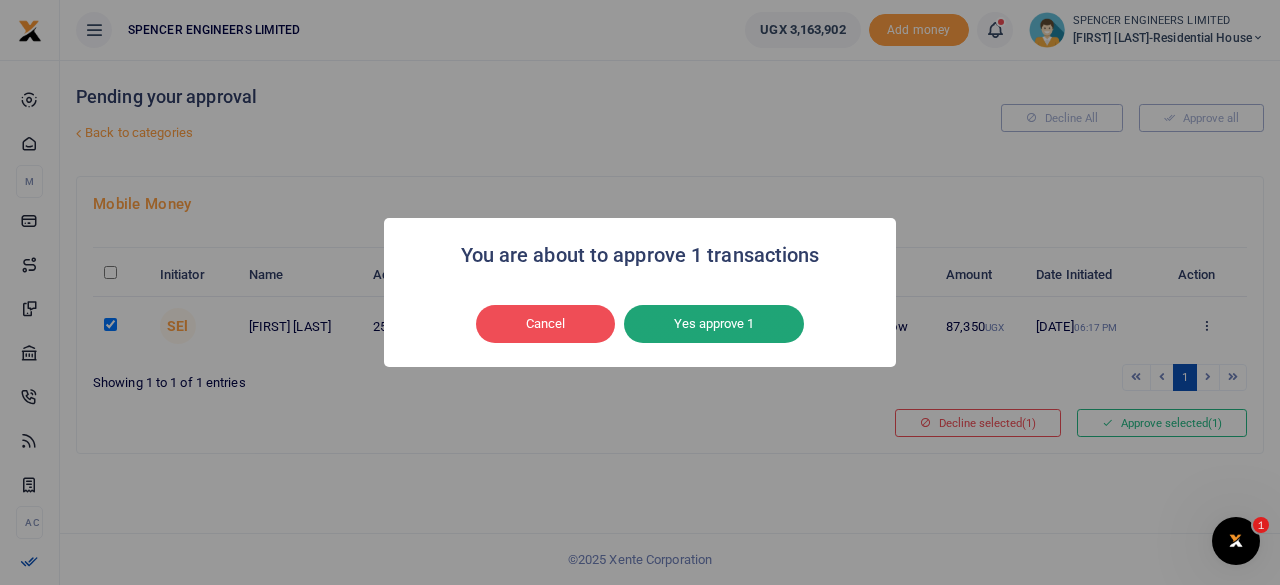click on "Yes approve 1" at bounding box center [714, 324] 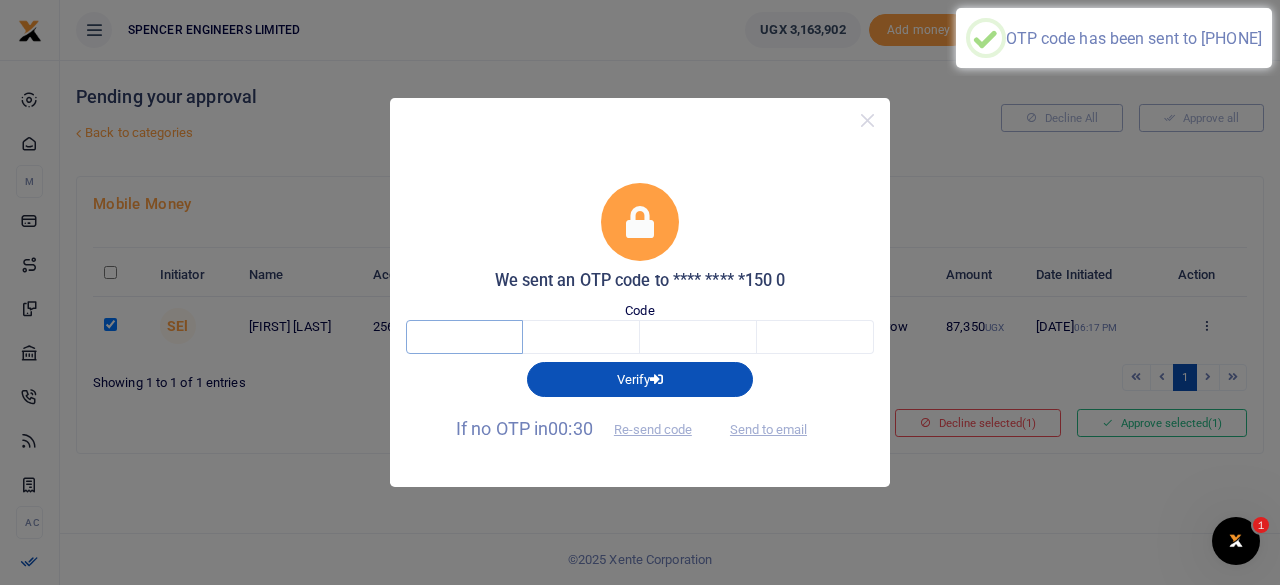 click at bounding box center (464, 337) 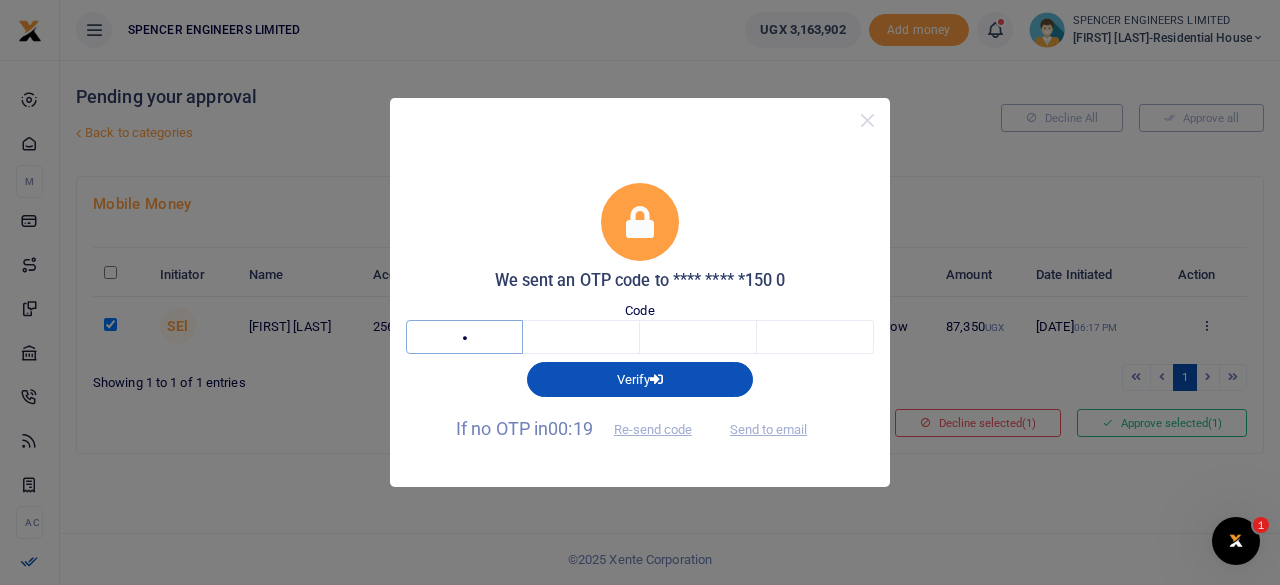 type on "1" 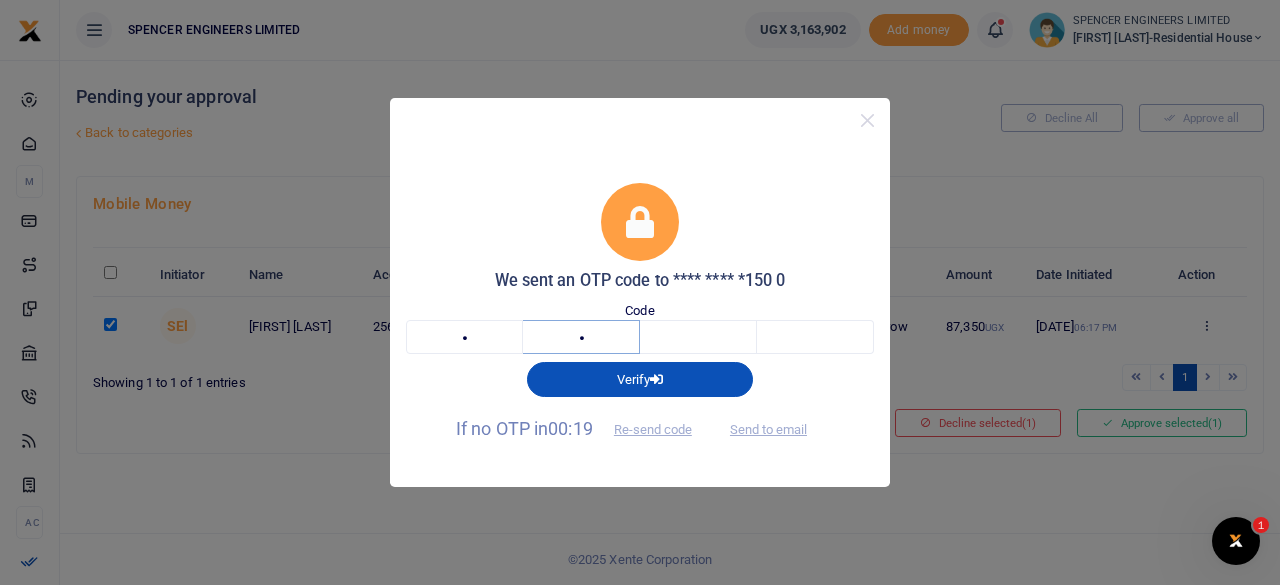 type on "6" 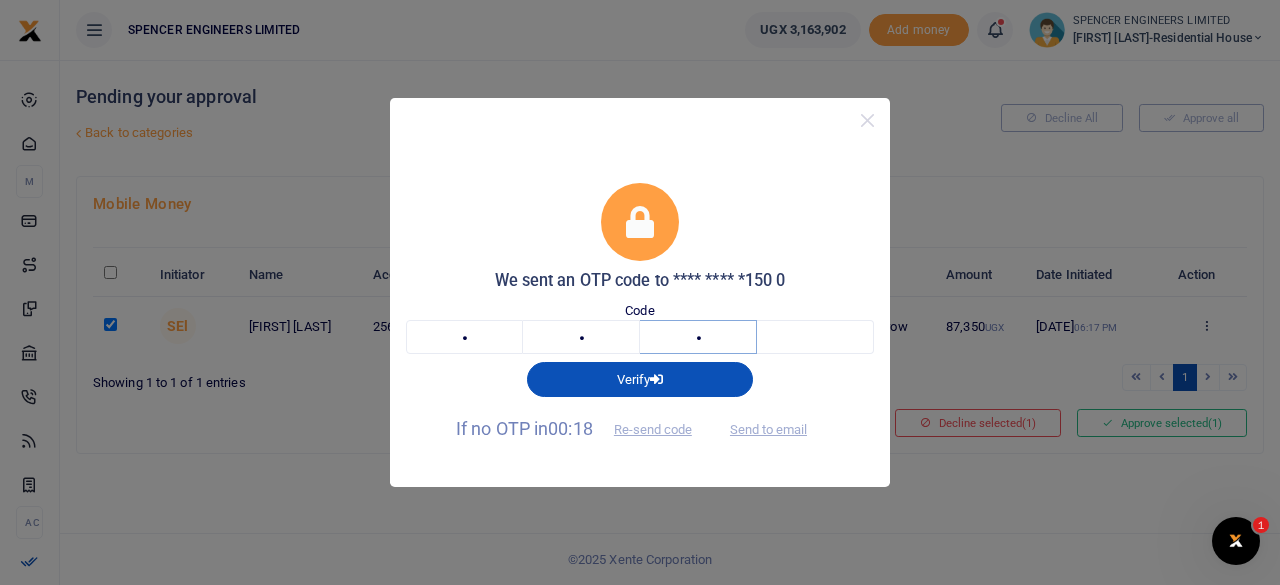 type on "3" 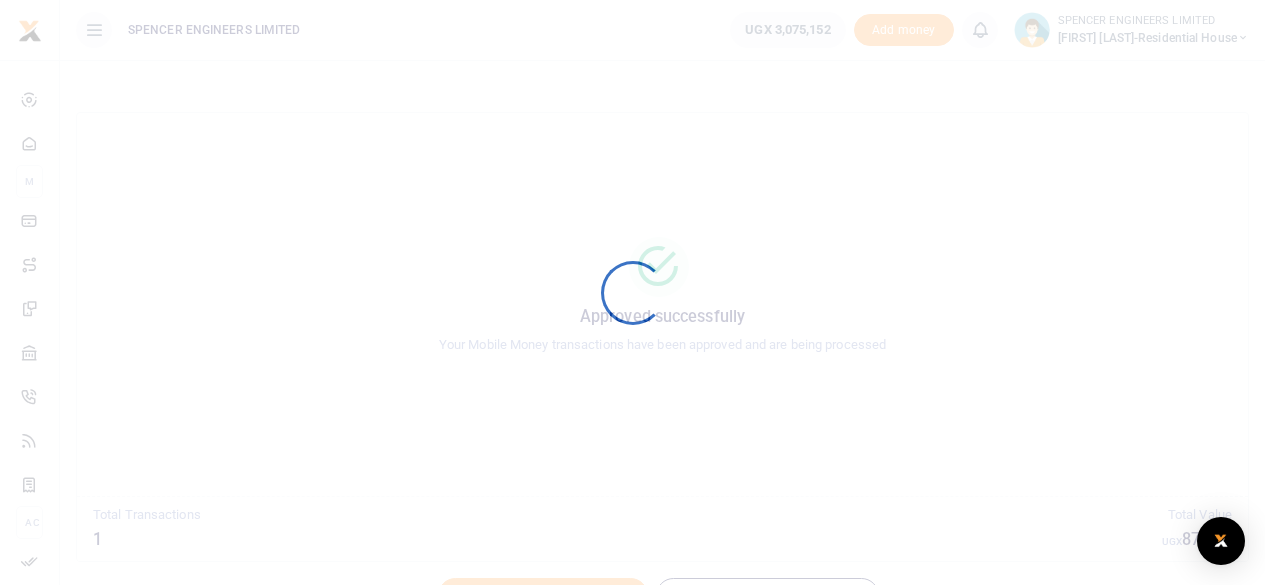 scroll, scrollTop: 0, scrollLeft: 0, axis: both 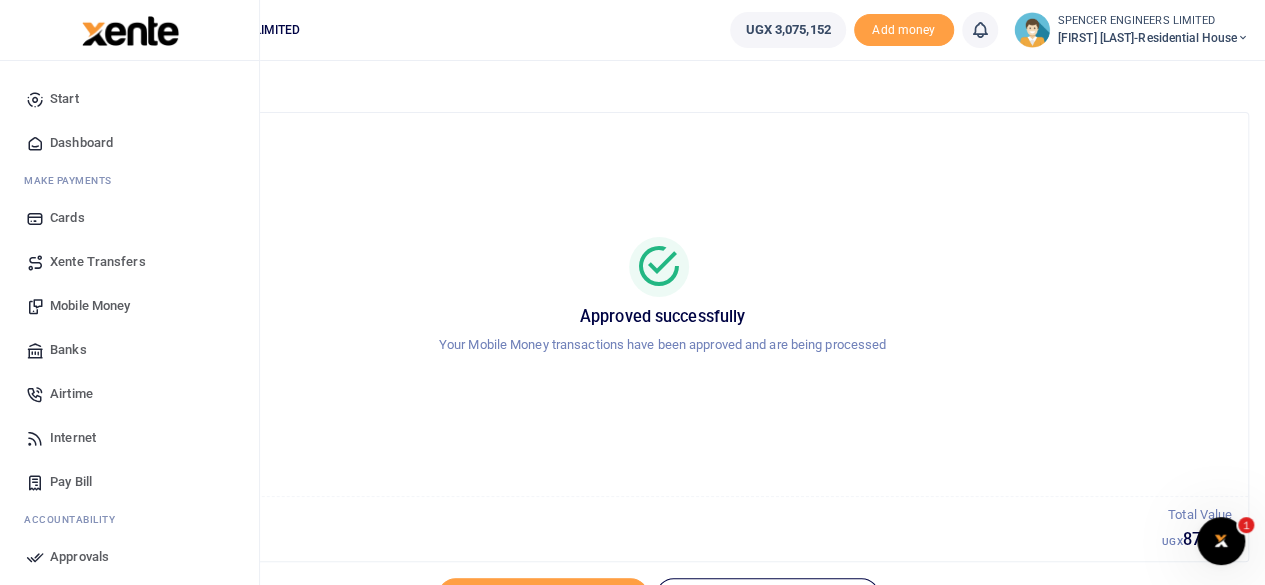 click on "Mobile Money" at bounding box center [90, 306] 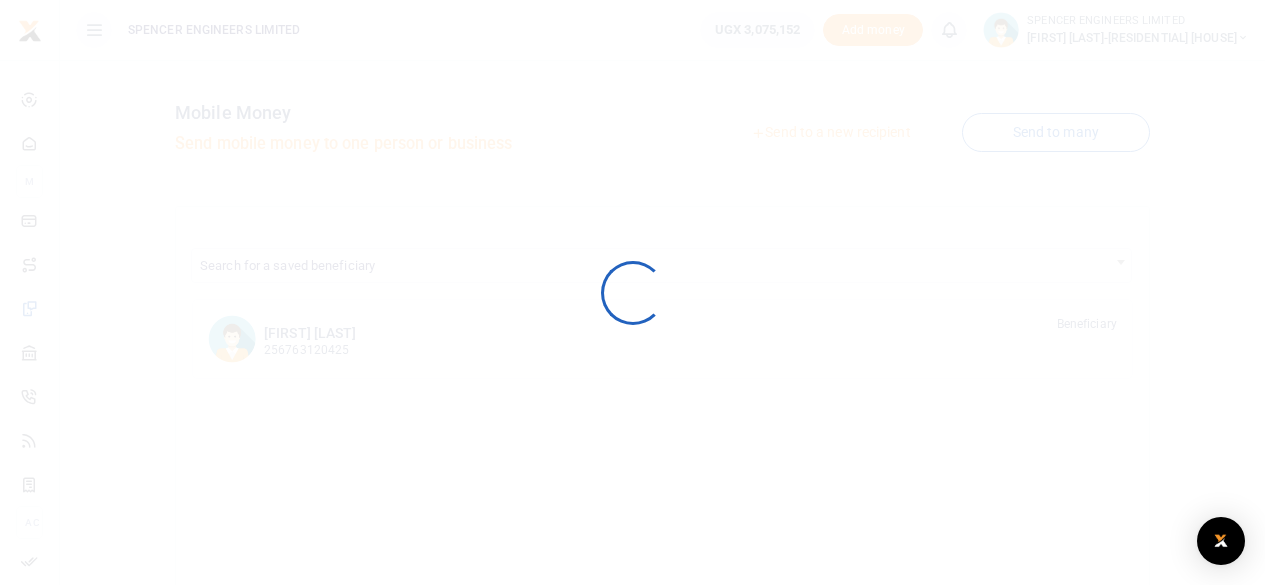scroll, scrollTop: 0, scrollLeft: 0, axis: both 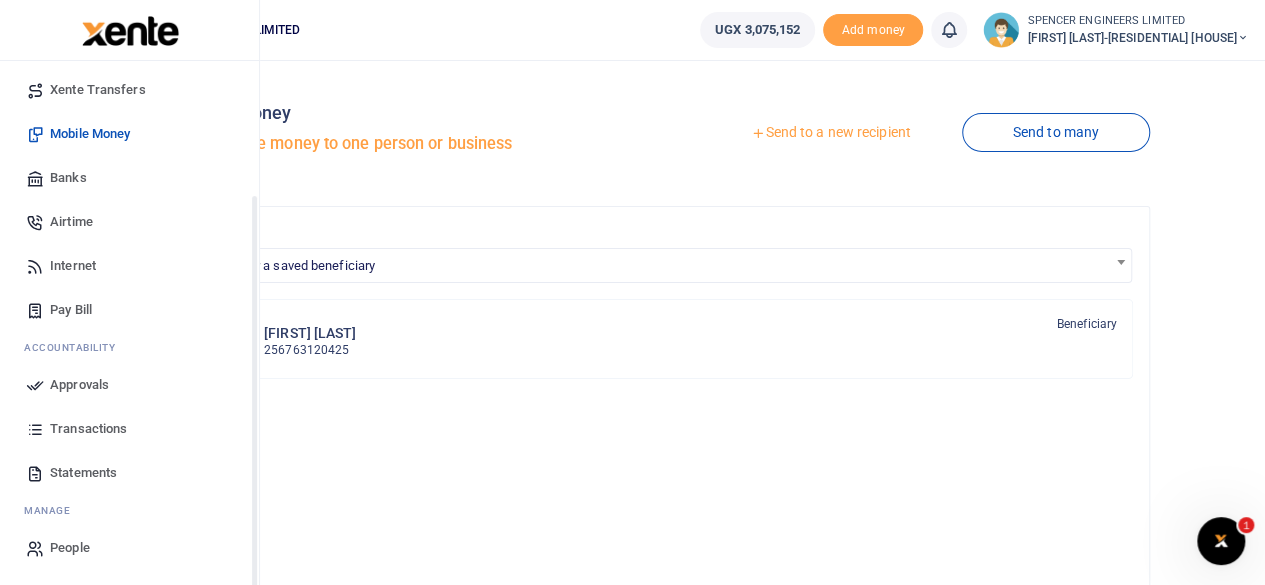 click on "Transactions" at bounding box center (88, 429) 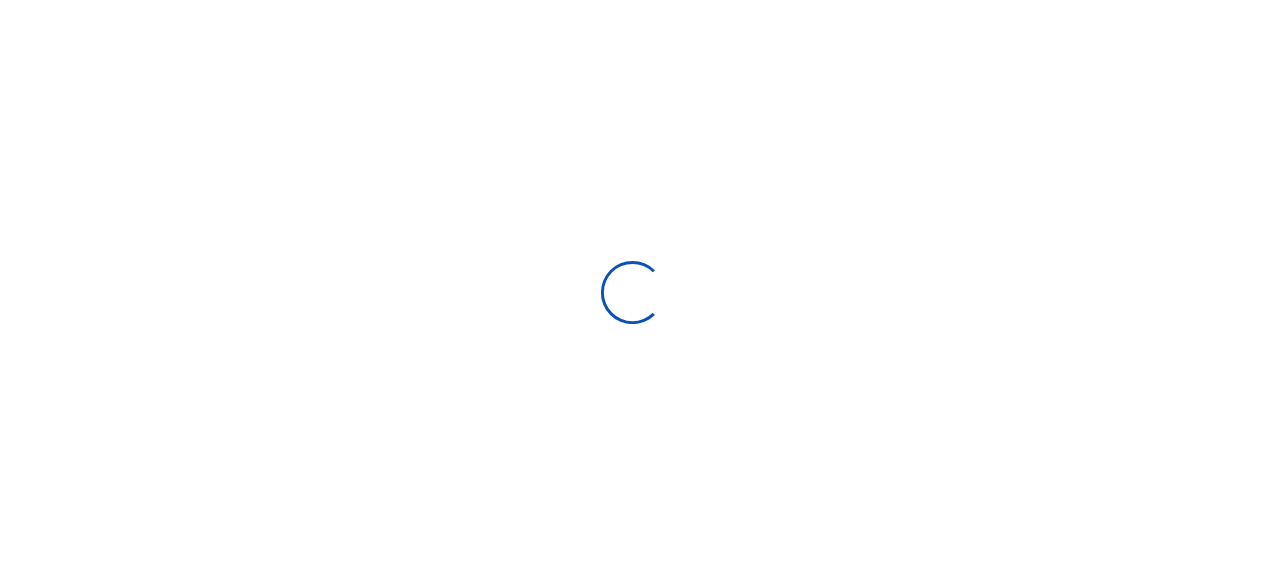 scroll, scrollTop: 0, scrollLeft: 0, axis: both 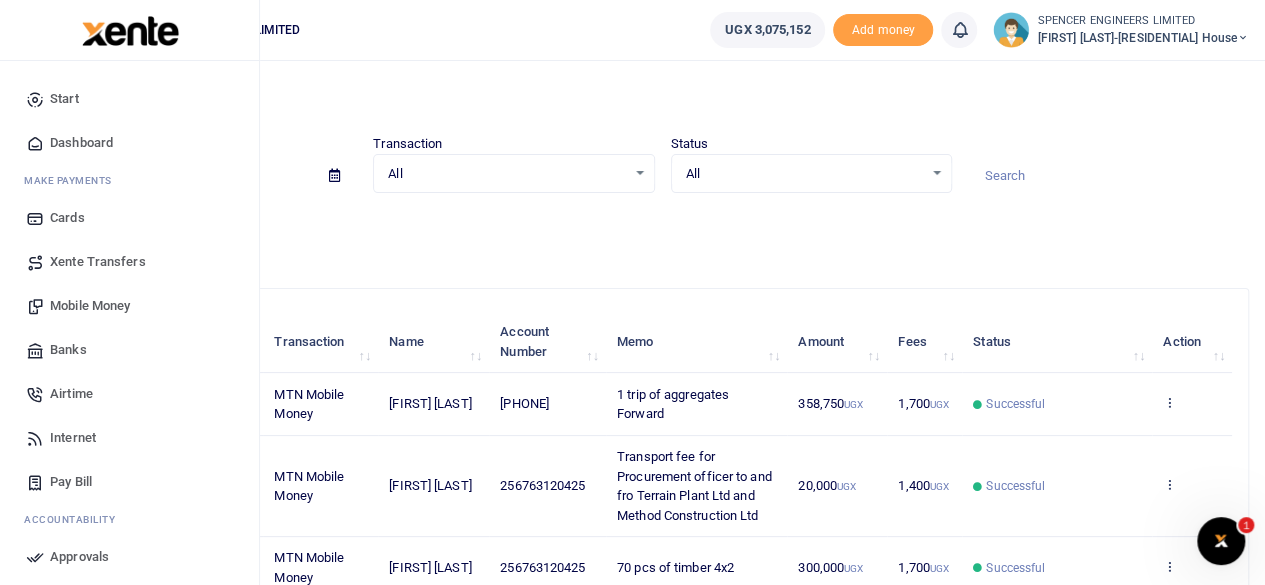click on "Start" at bounding box center (64, 99) 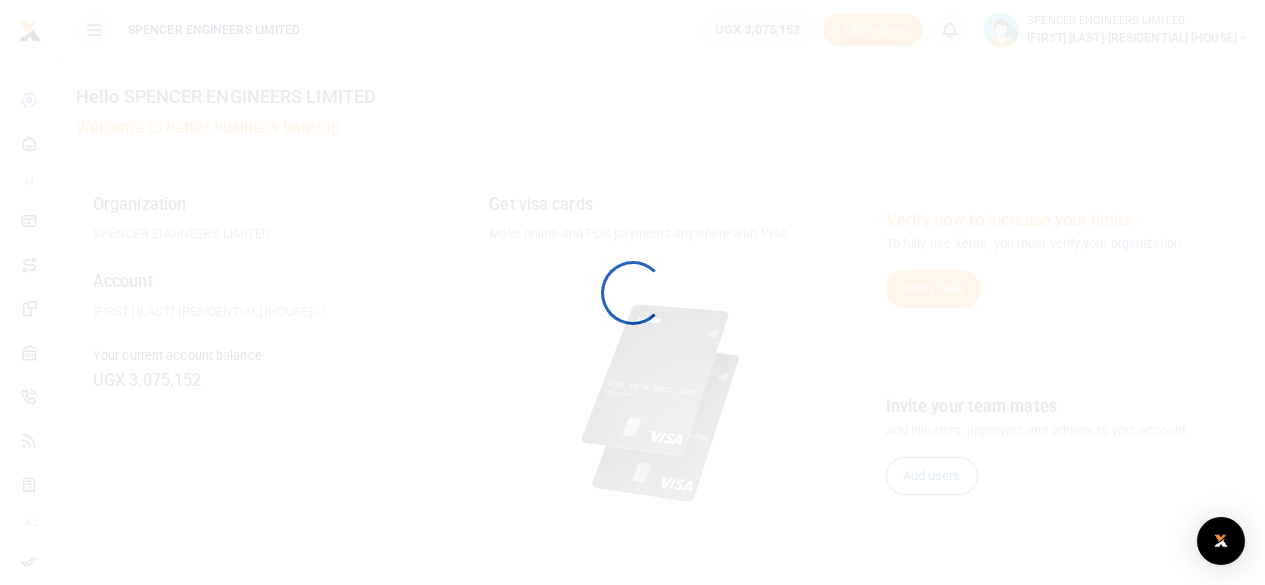 scroll, scrollTop: 0, scrollLeft: 0, axis: both 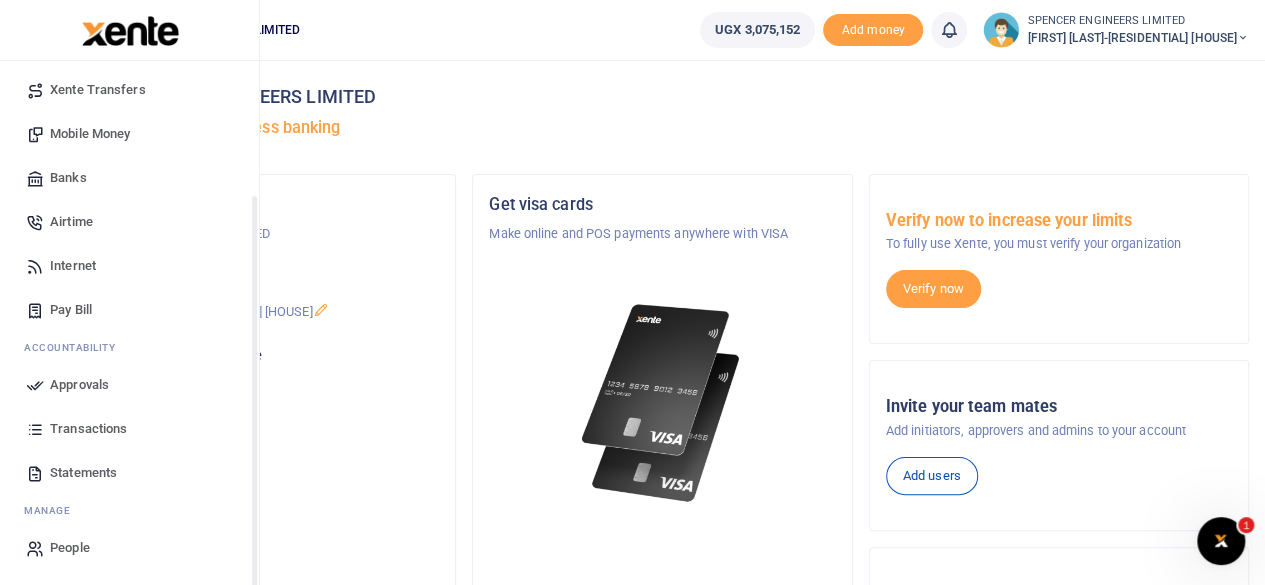 click on "Transactions" at bounding box center [88, 429] 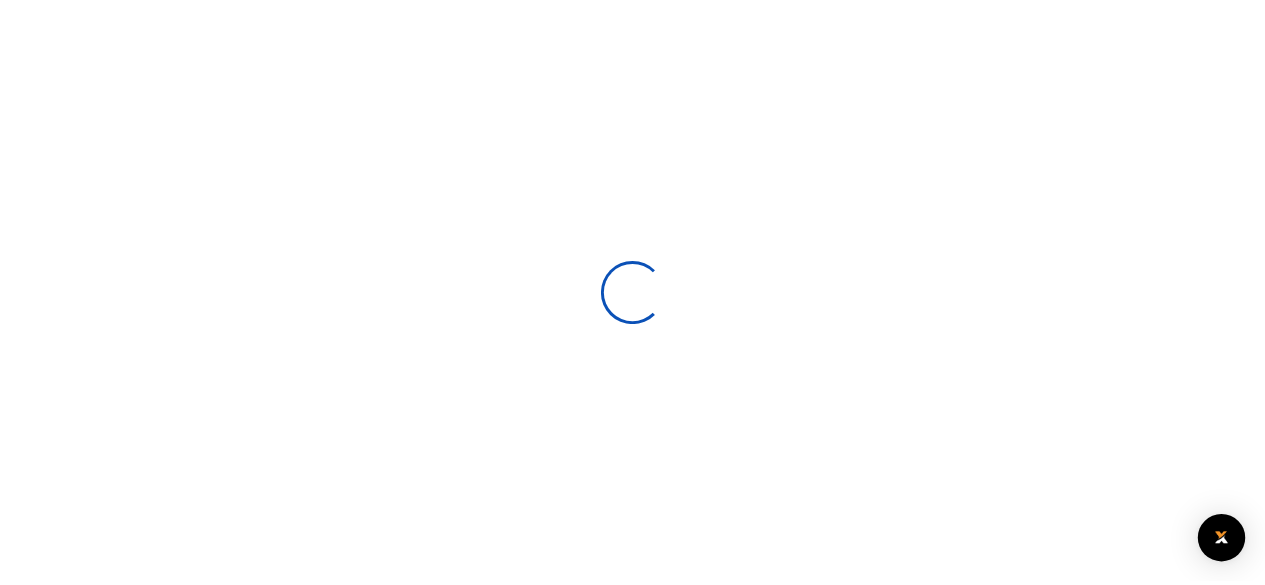 scroll, scrollTop: 0, scrollLeft: 0, axis: both 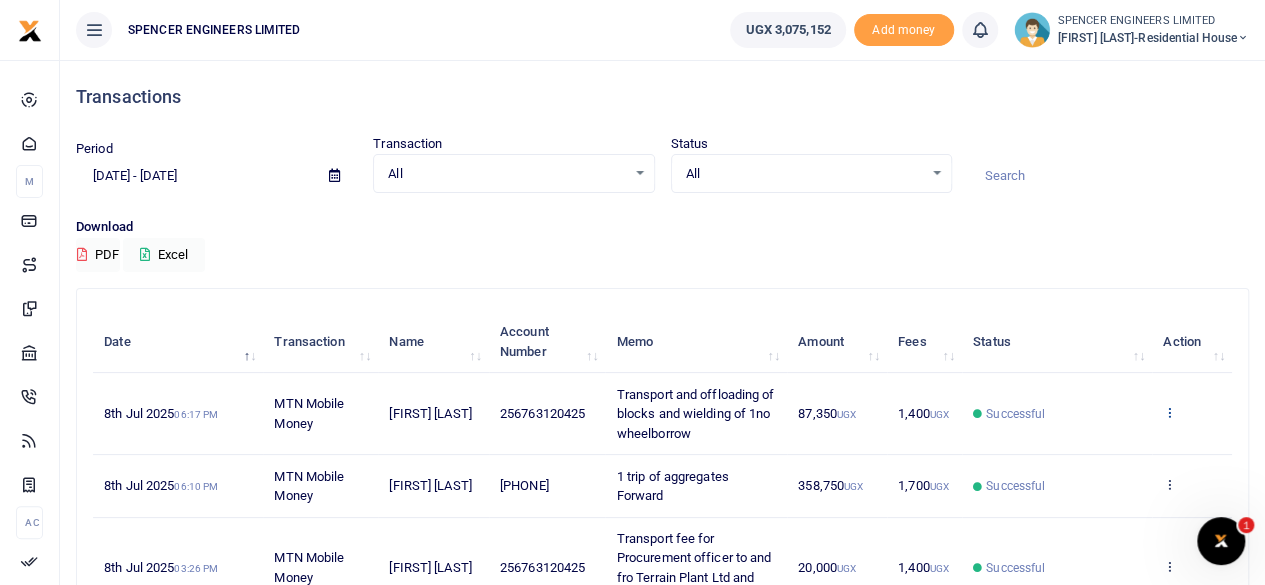 click at bounding box center [1169, 412] 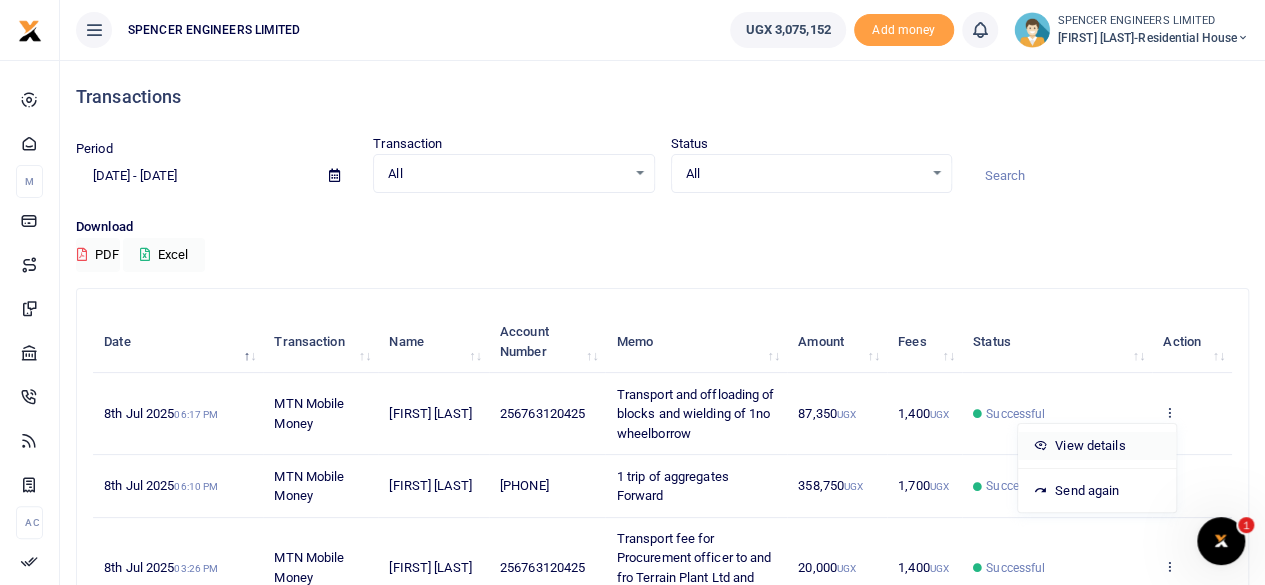 click on "View details" at bounding box center [1097, 446] 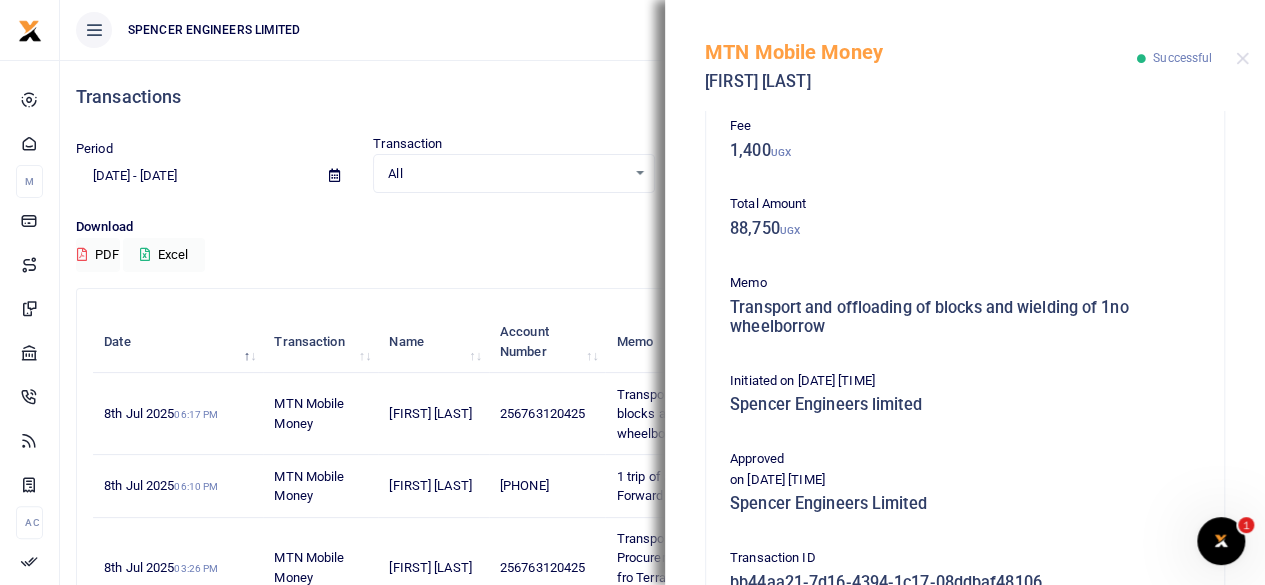 scroll, scrollTop: 575, scrollLeft: 0, axis: vertical 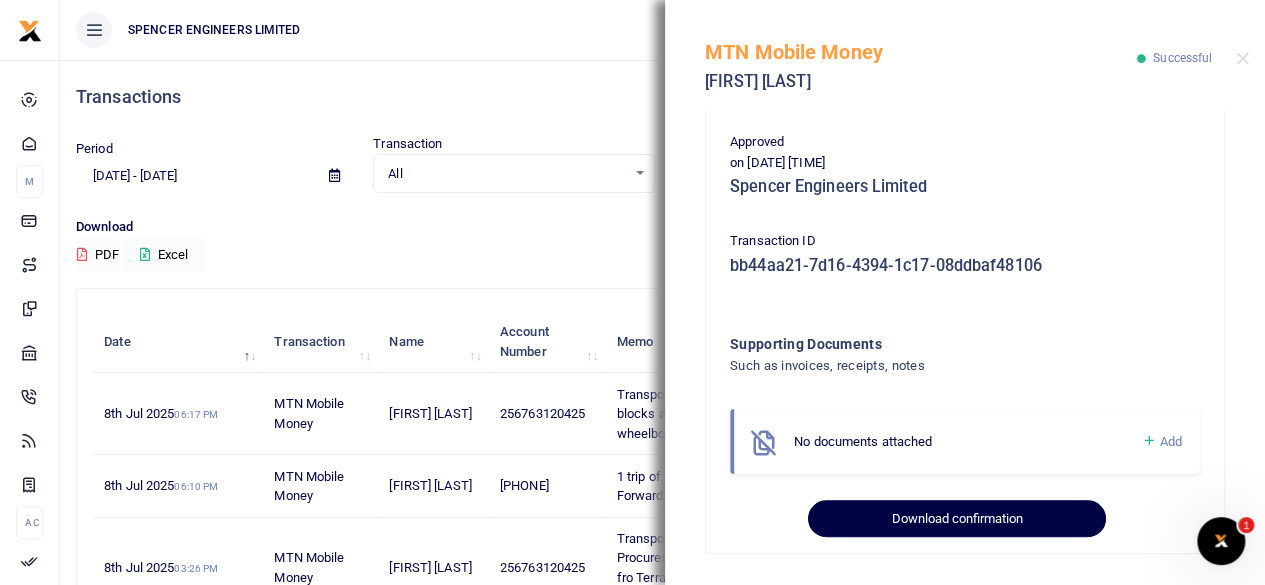 click on "Download confirmation" at bounding box center (956, 519) 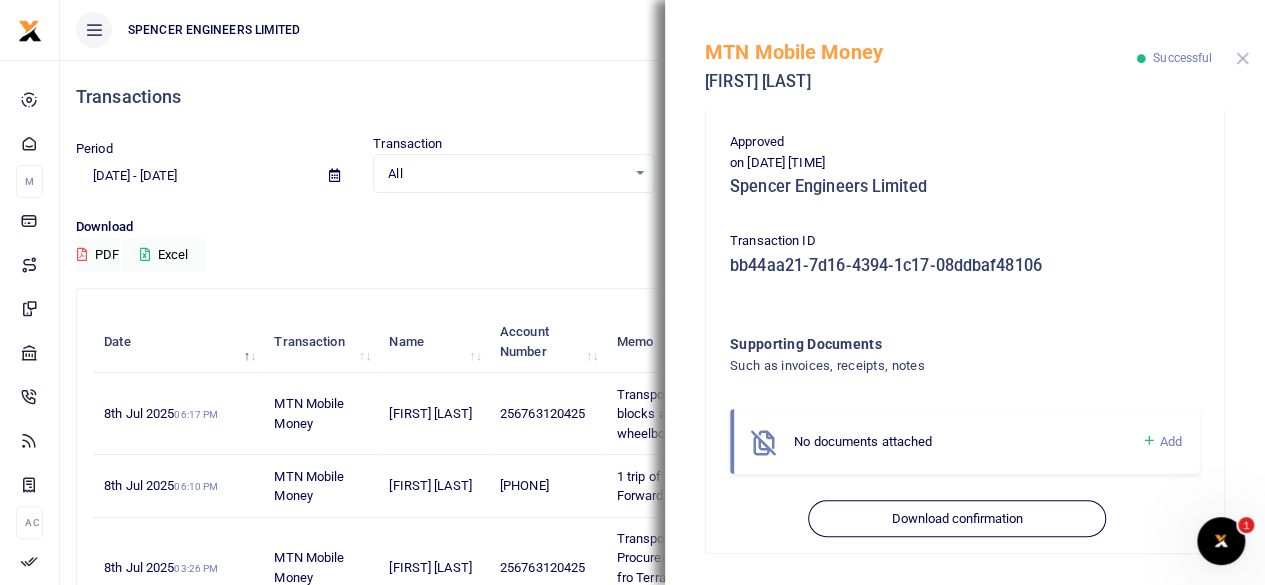 click at bounding box center [1242, 58] 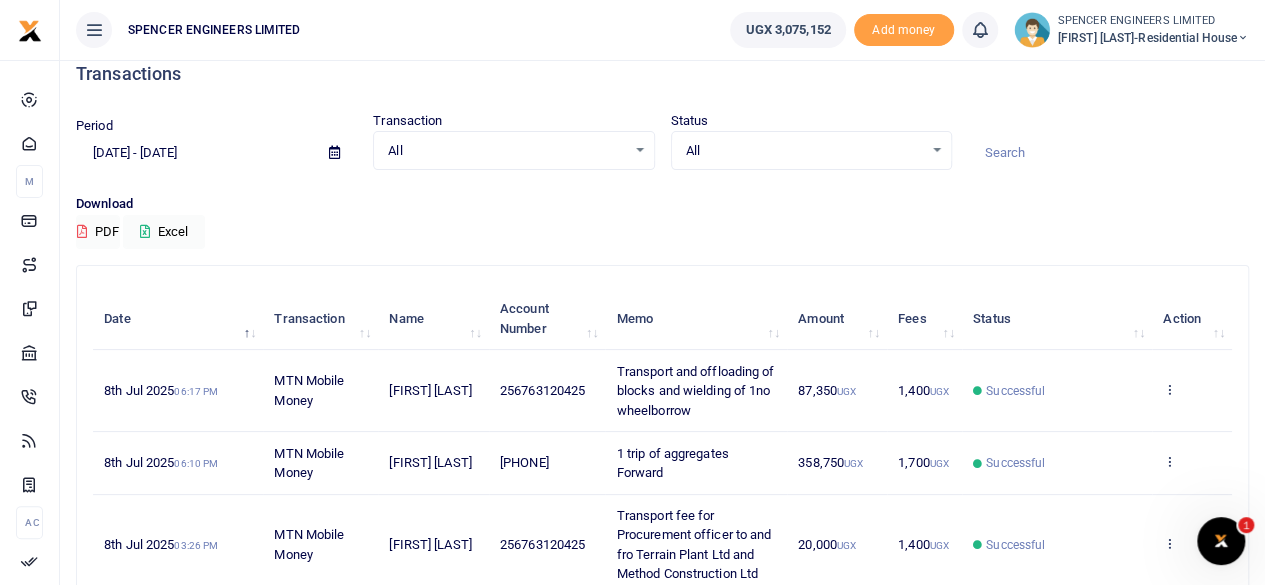scroll, scrollTop: 0, scrollLeft: 0, axis: both 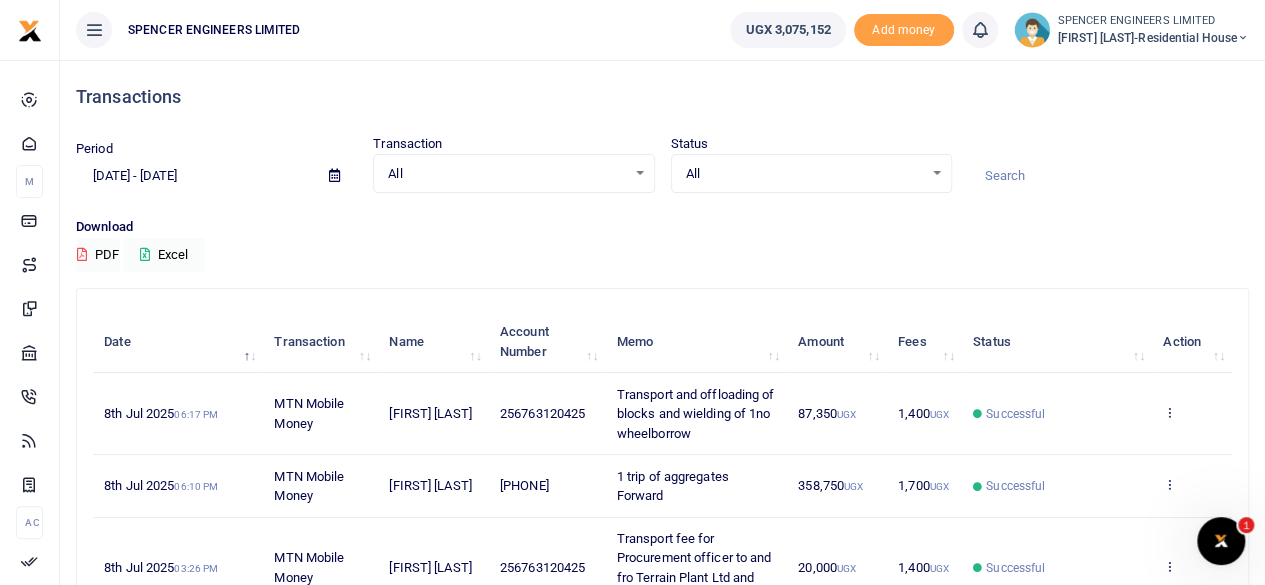 click at bounding box center (1243, 38) 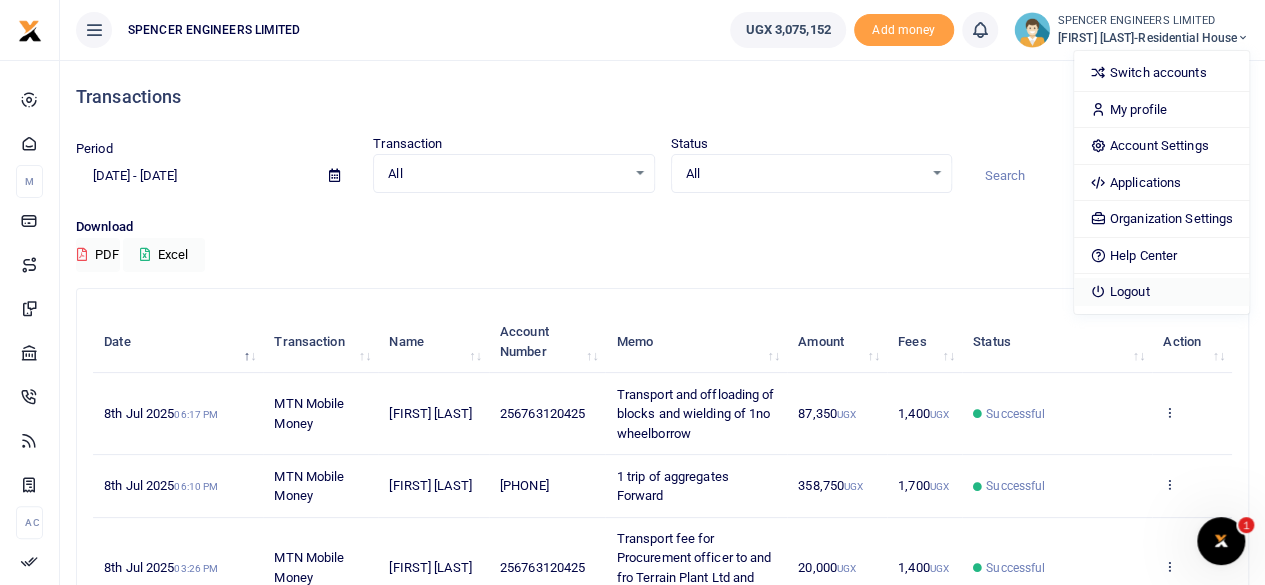 click on "Logout" at bounding box center [1161, 292] 